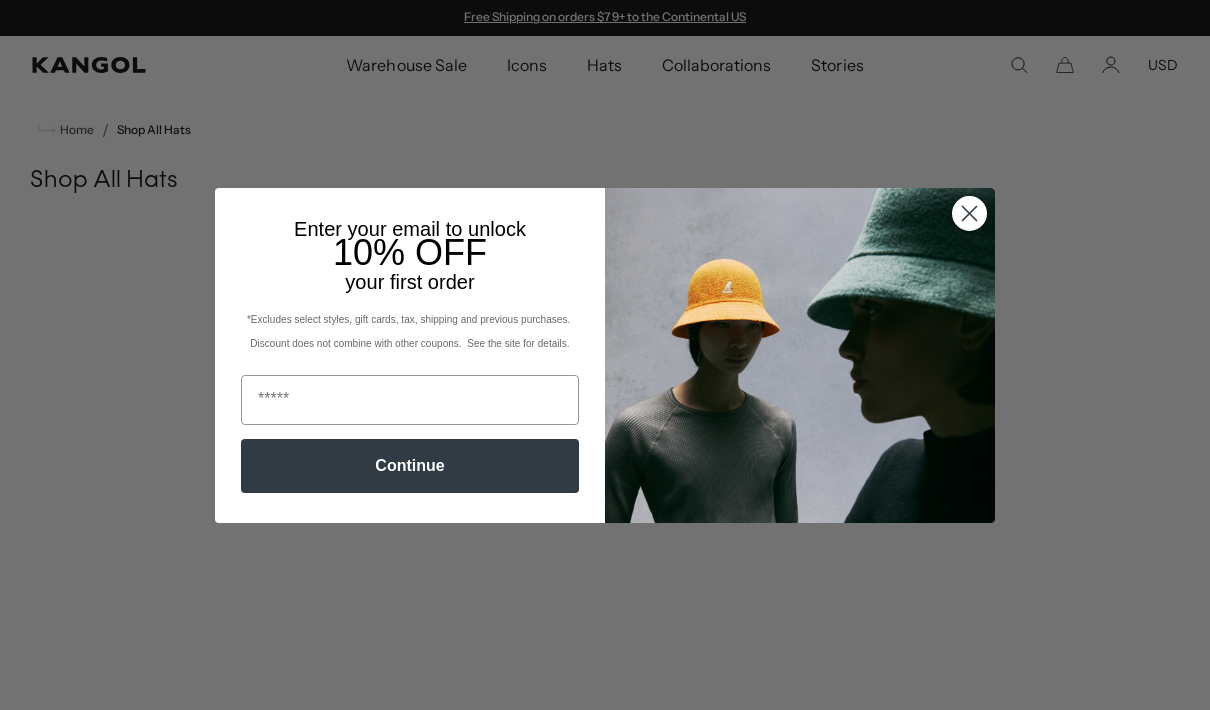 scroll, scrollTop: 0, scrollLeft: 0, axis: both 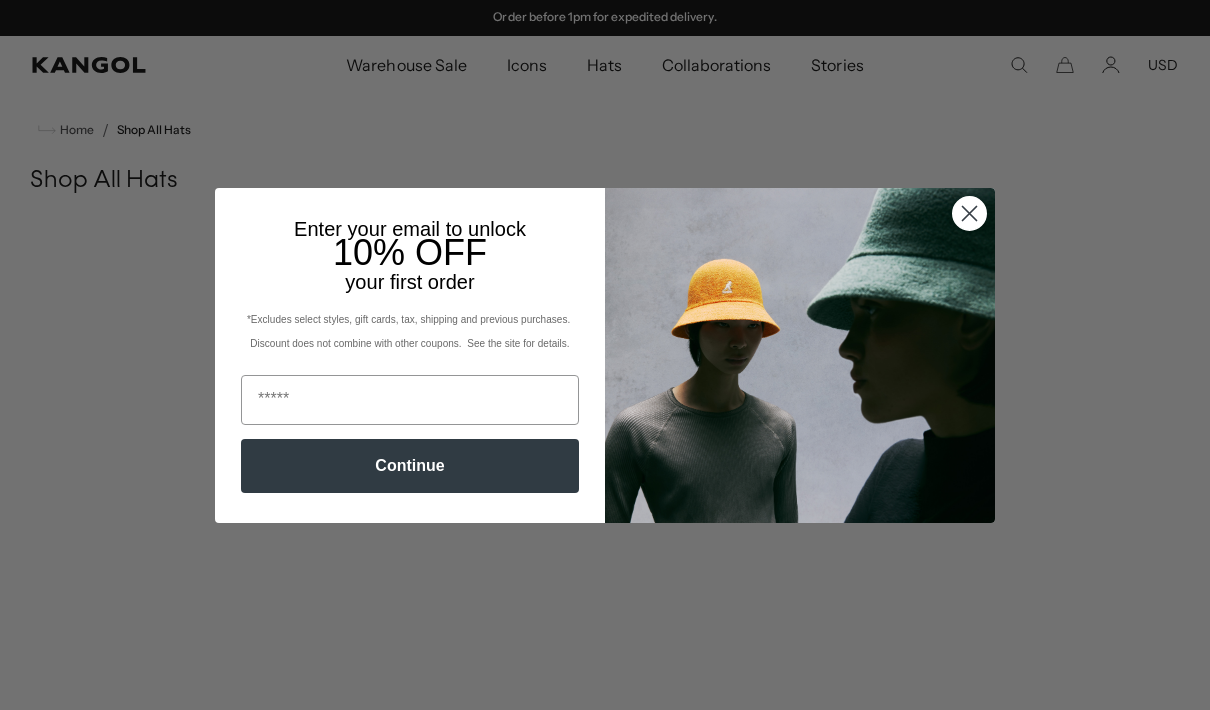 click 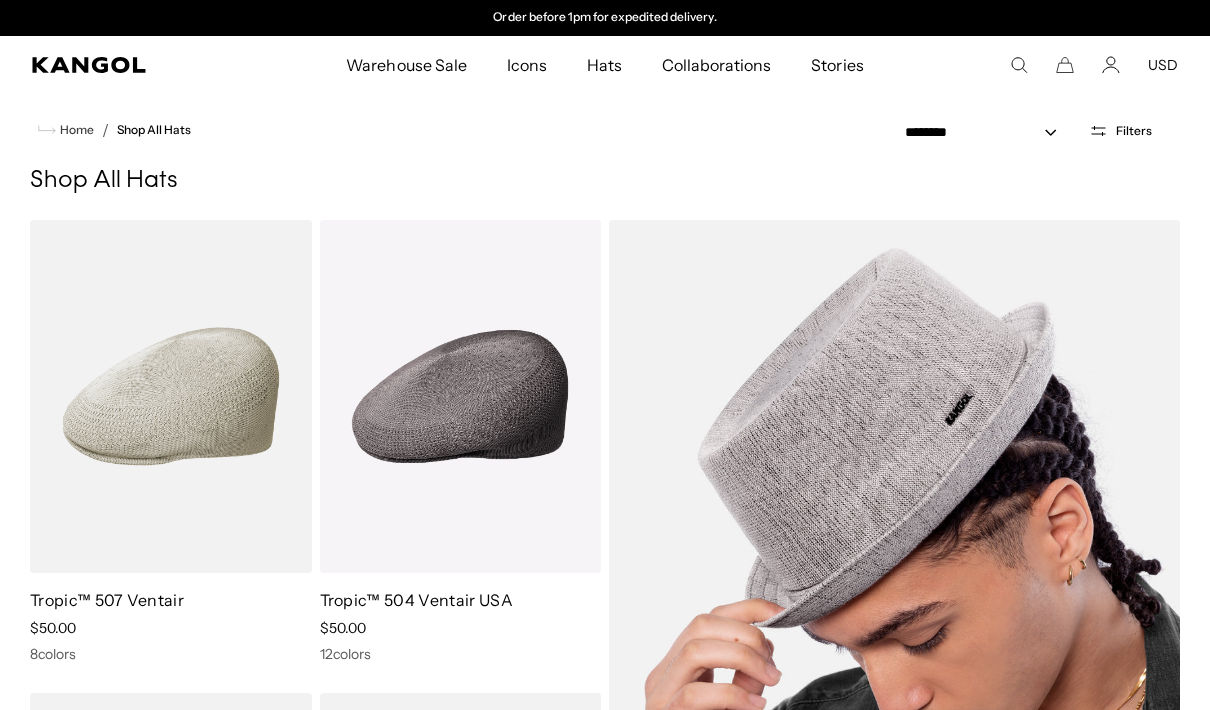scroll, scrollTop: 12, scrollLeft: 0, axis: vertical 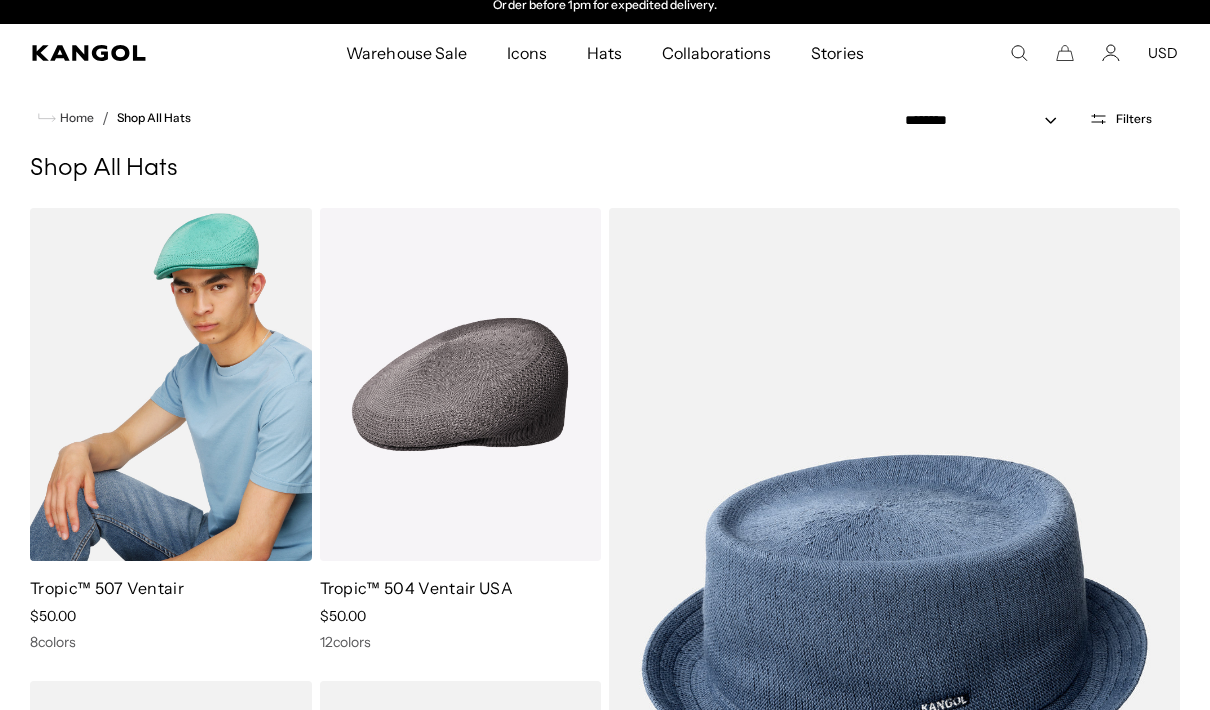 click at bounding box center [171, 384] 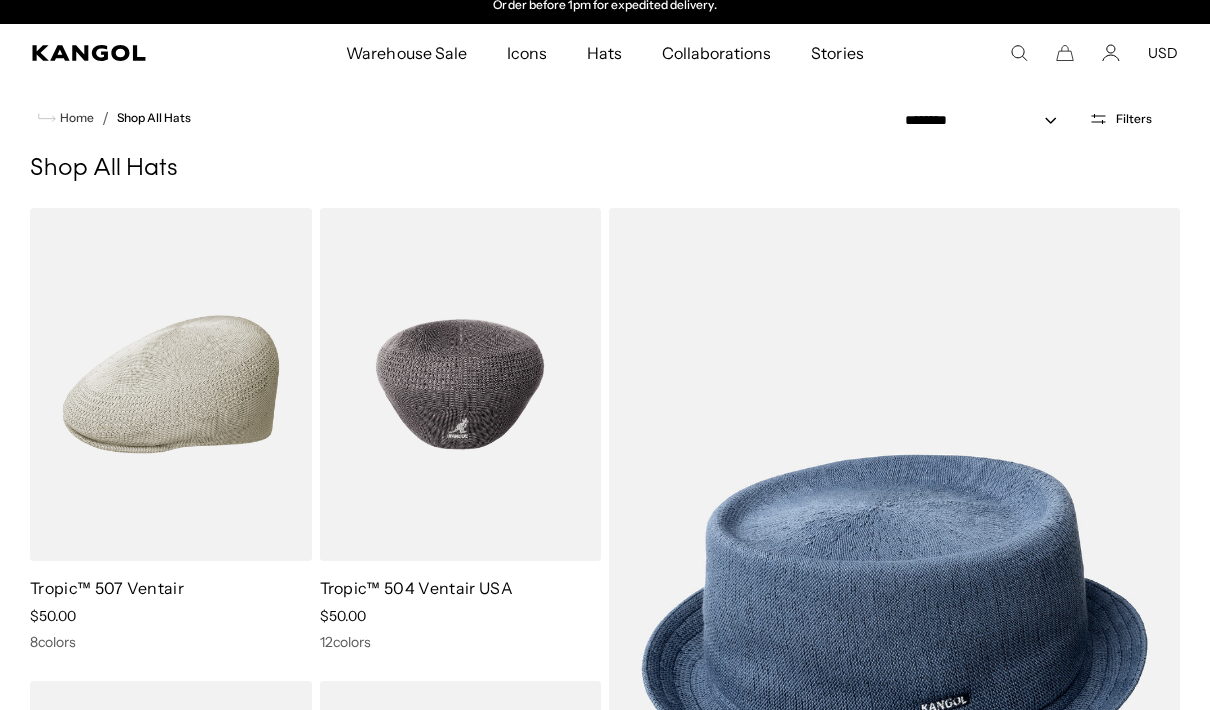 scroll, scrollTop: 51, scrollLeft: 0, axis: vertical 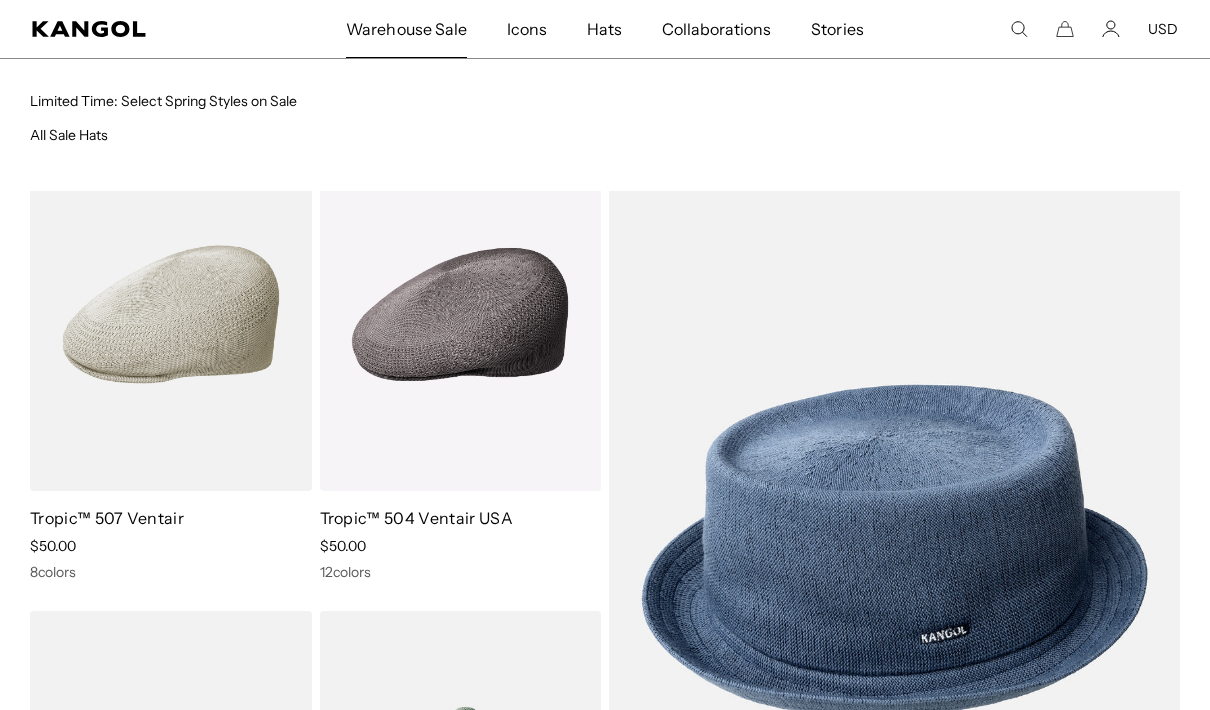 click on "Warehouse Sale" at bounding box center (406, 29) 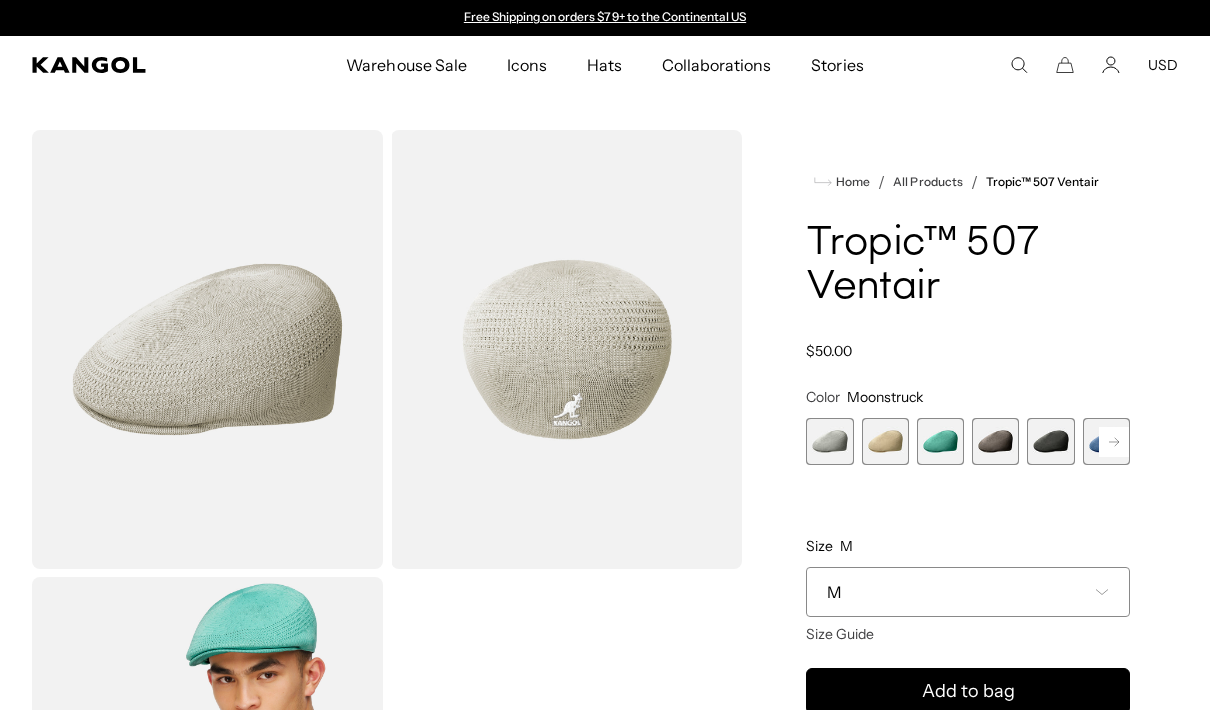 scroll, scrollTop: 0, scrollLeft: 0, axis: both 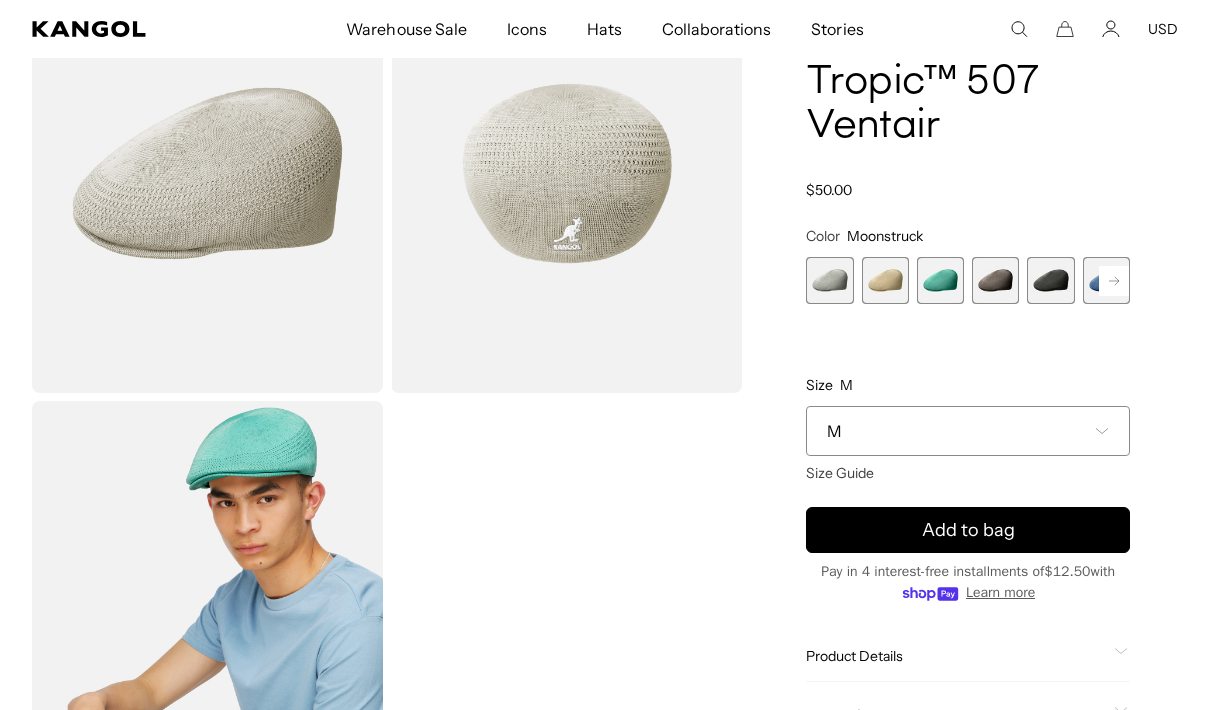 click at bounding box center (829, 280) 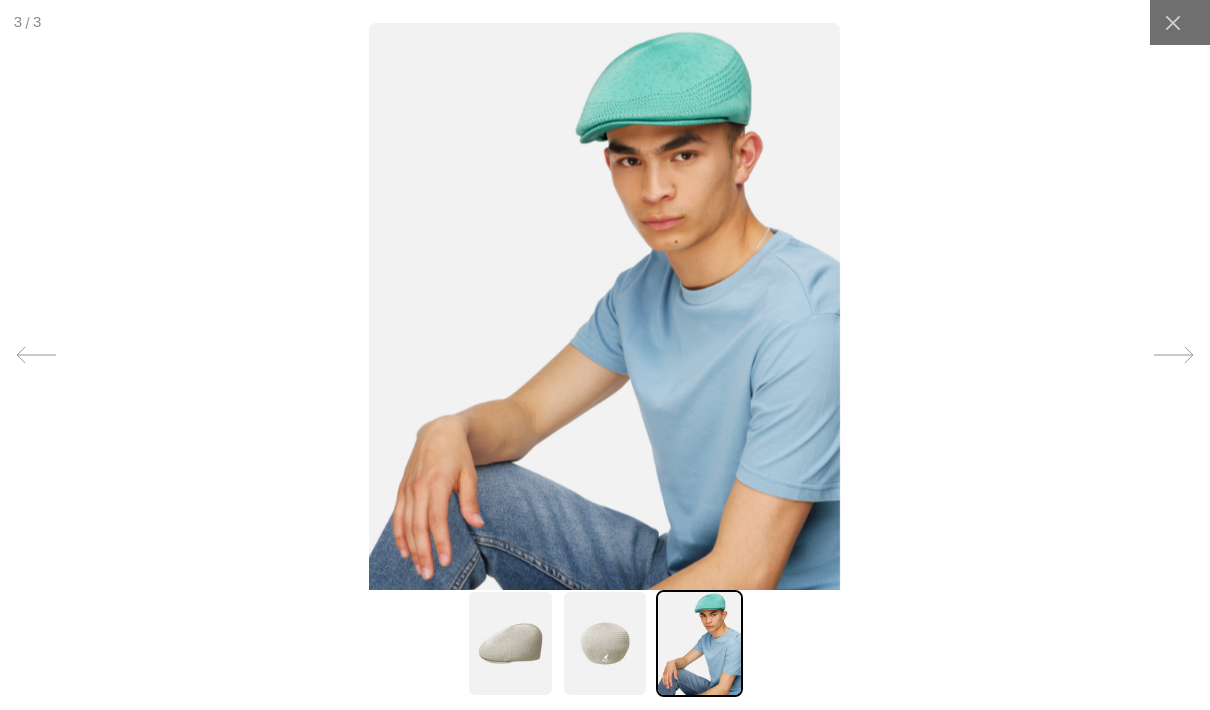 scroll, scrollTop: 0, scrollLeft: 0, axis: both 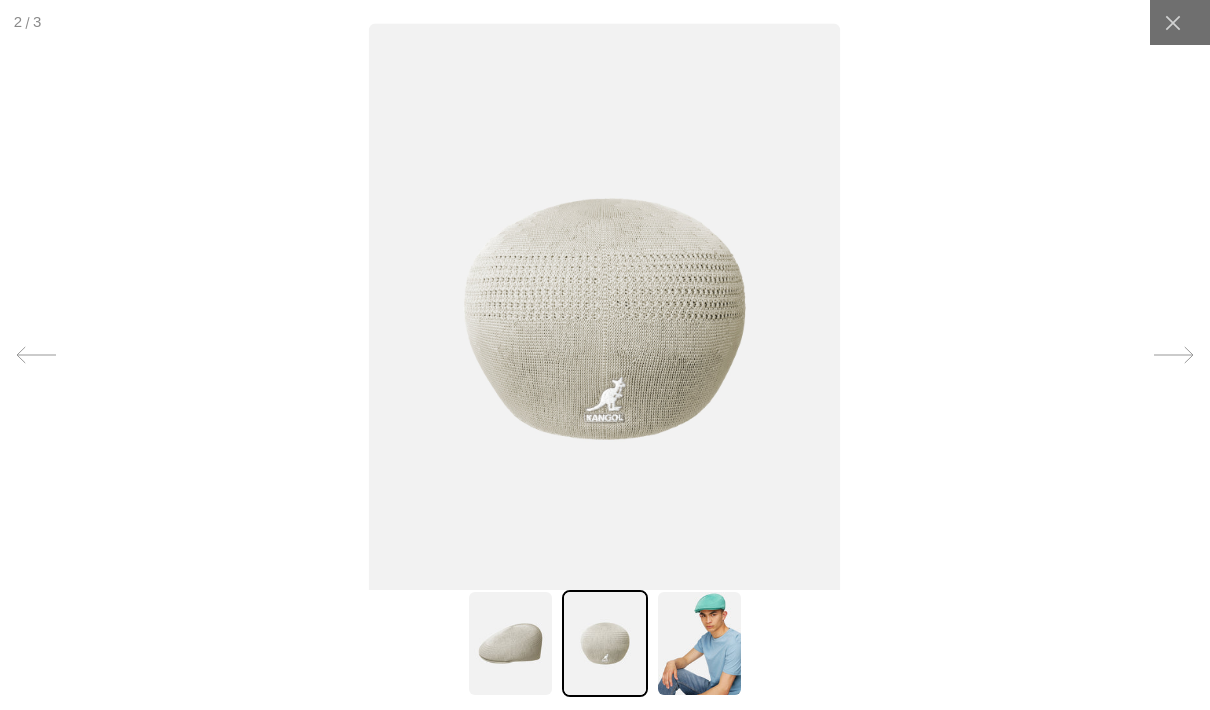 click at bounding box center (510, 643) 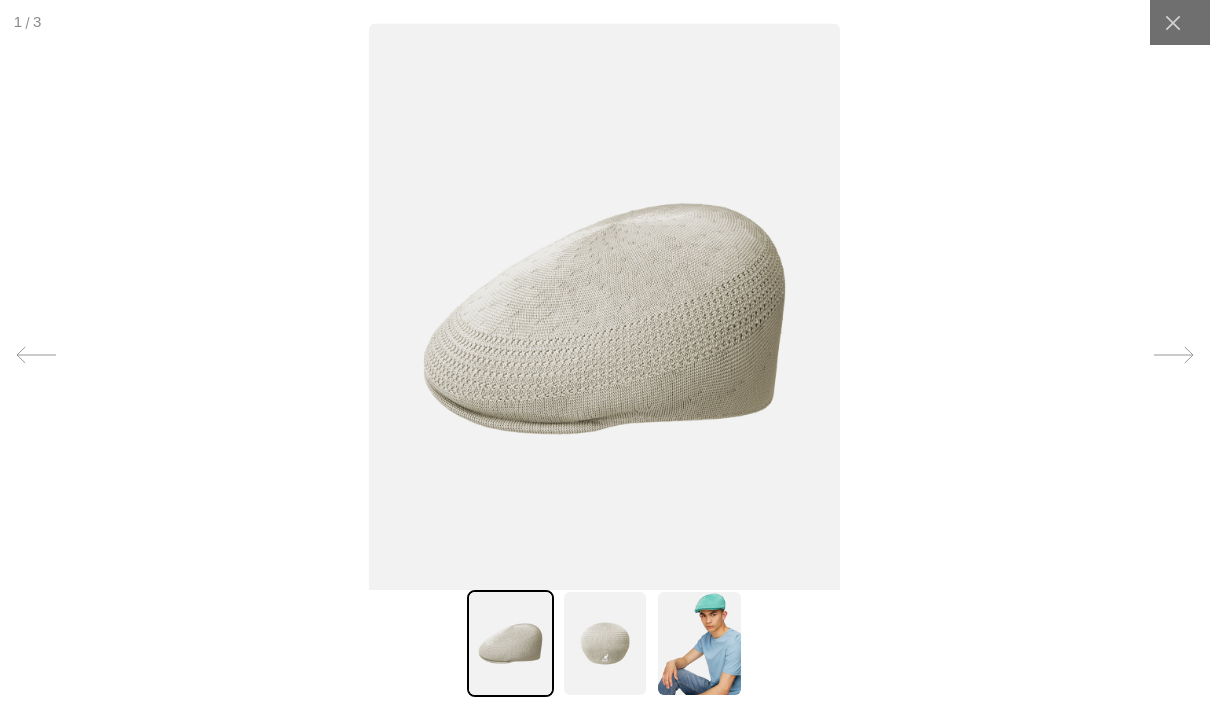 scroll, scrollTop: 0, scrollLeft: 0, axis: both 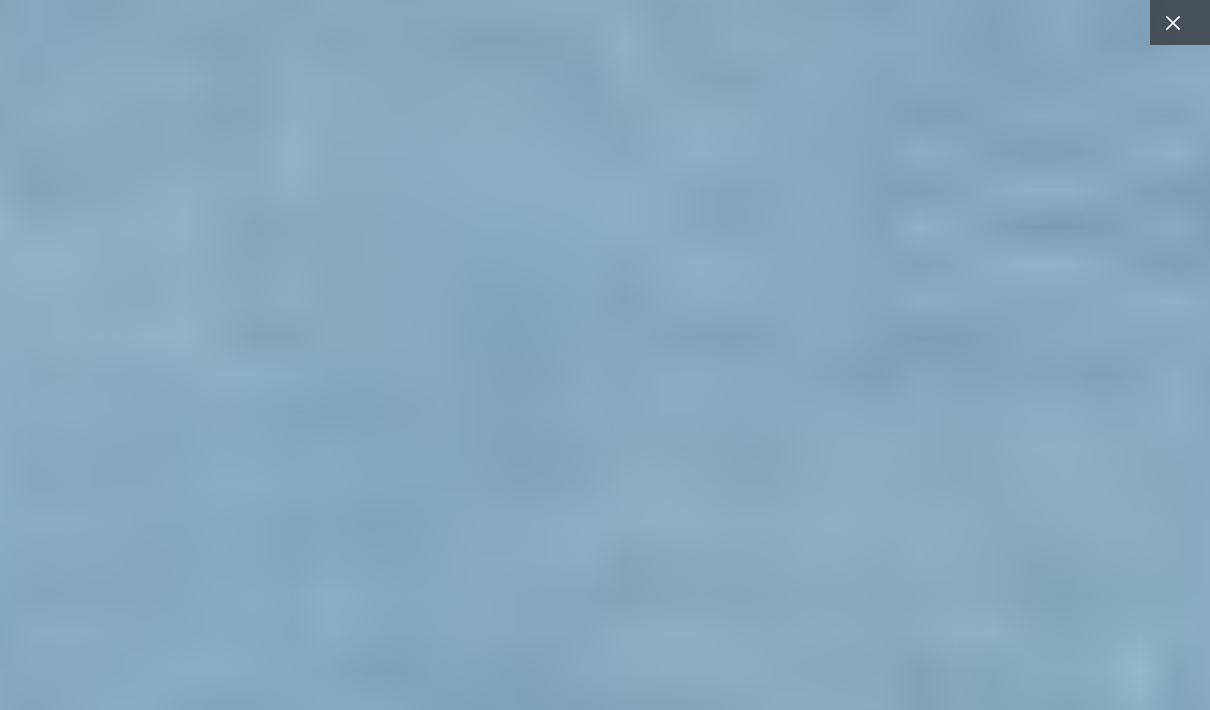 click 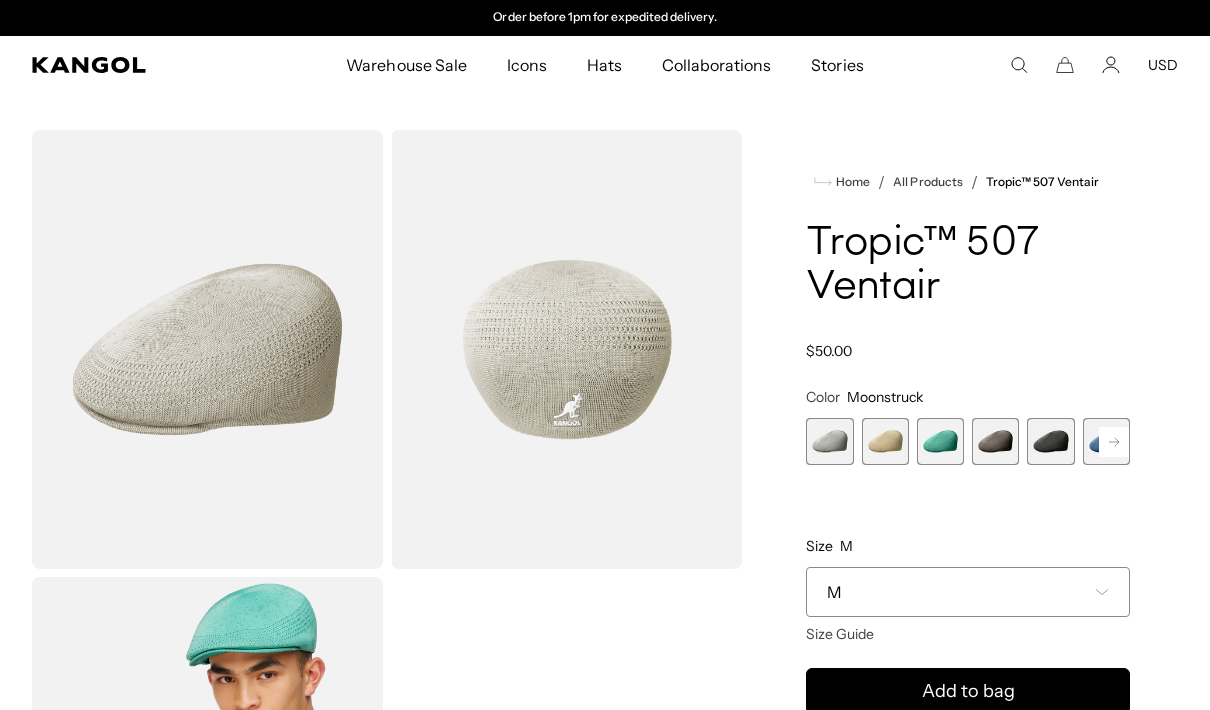 click 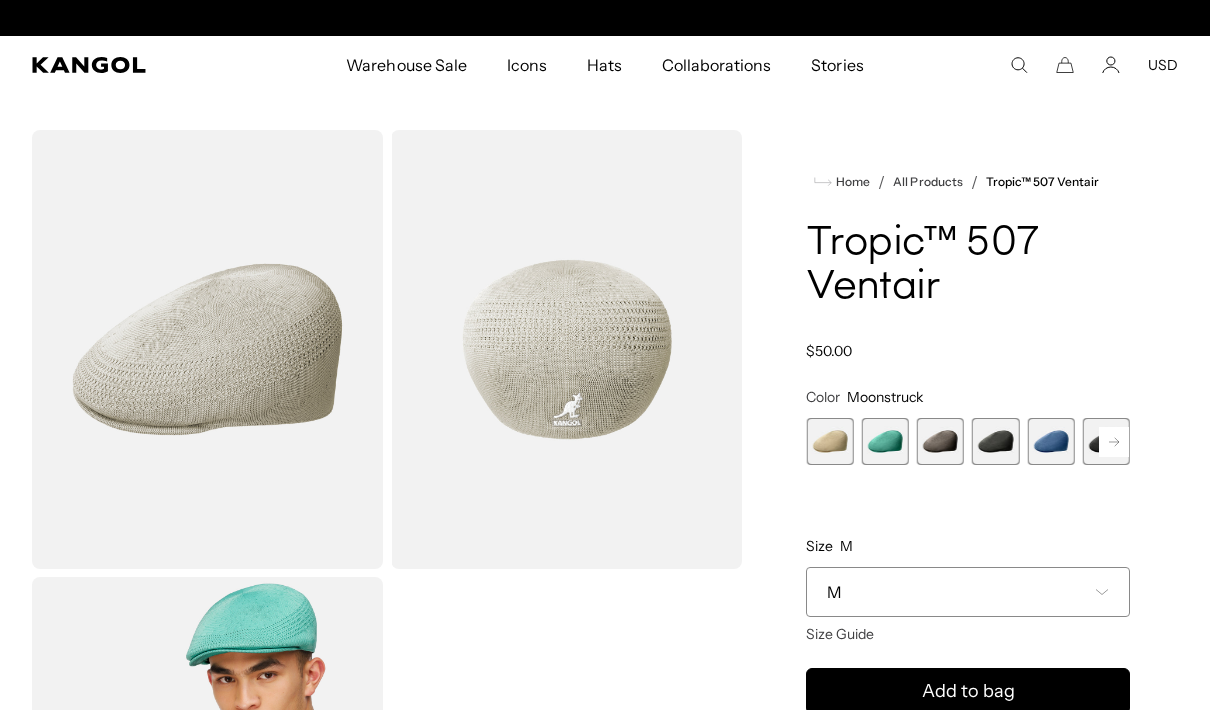 scroll, scrollTop: 0, scrollLeft: 0, axis: both 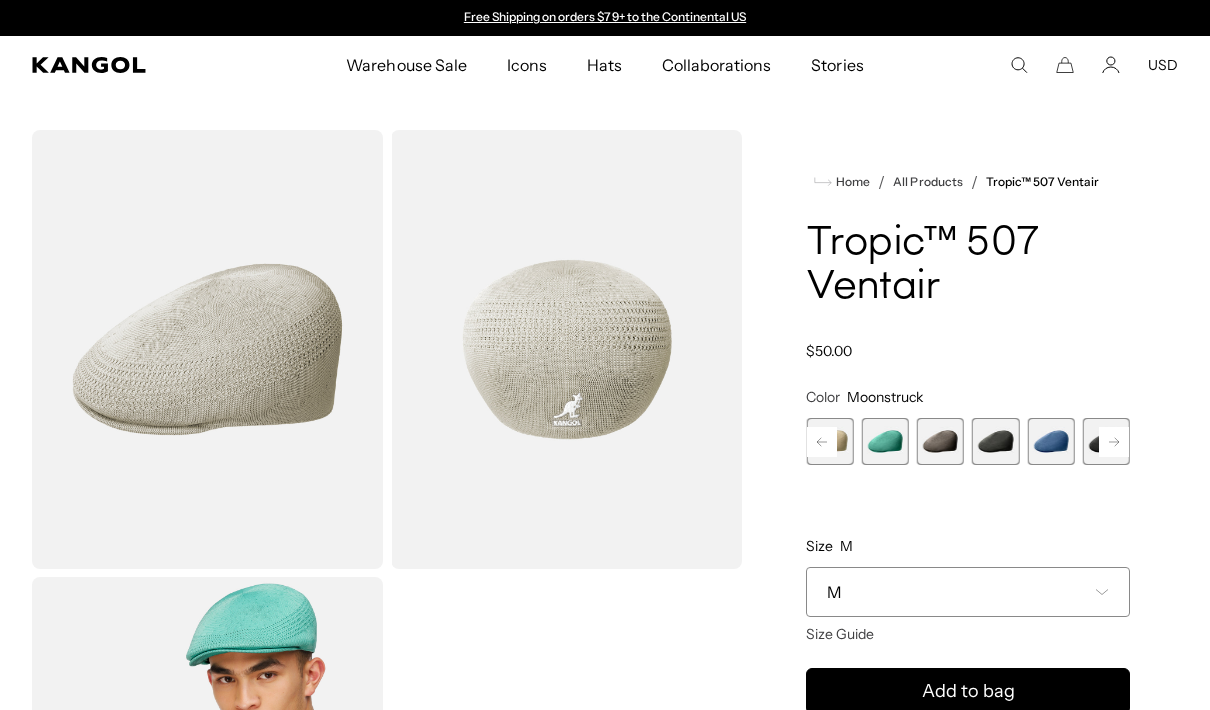click 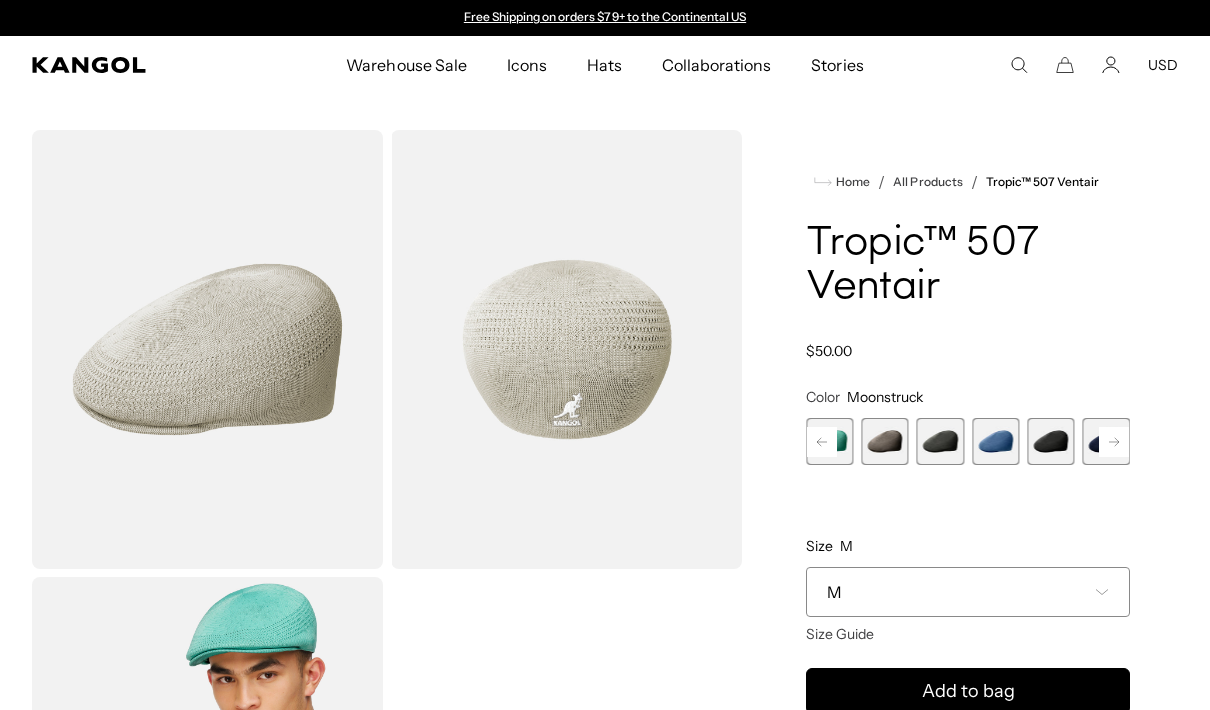 drag, startPoint x: 996, startPoint y: 436, endPoint x: 996, endPoint y: 358, distance: 78 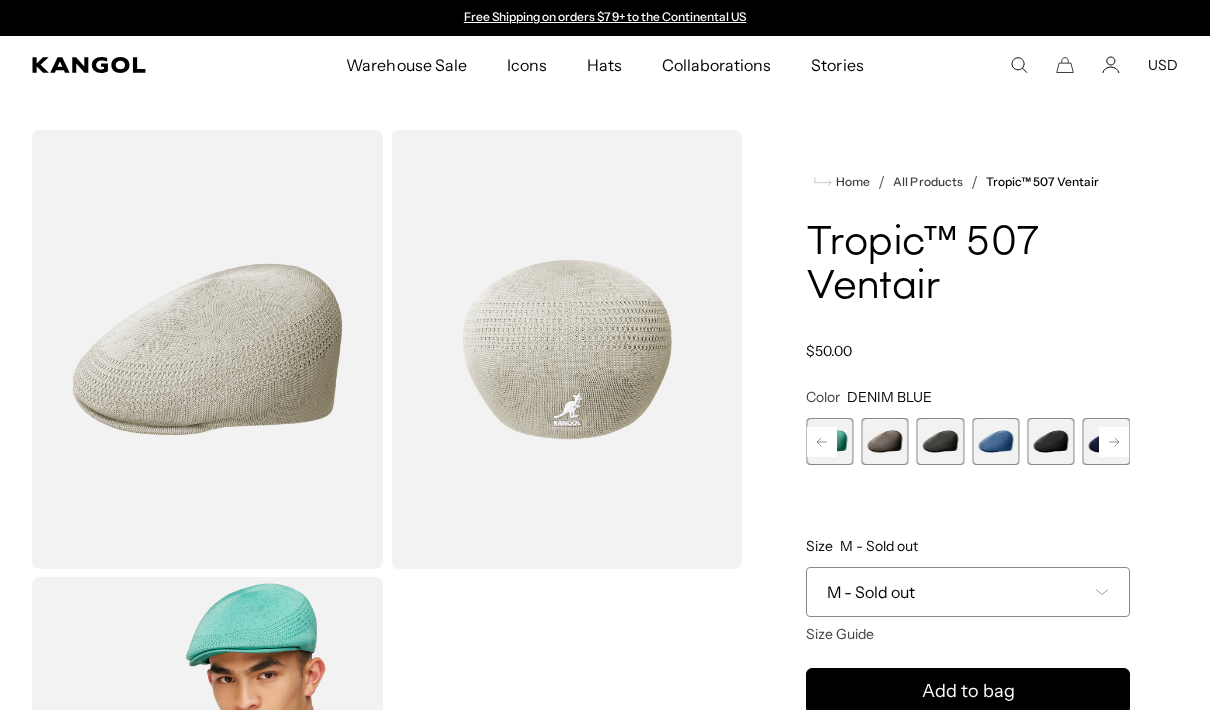 scroll, scrollTop: 78, scrollLeft: 0, axis: vertical 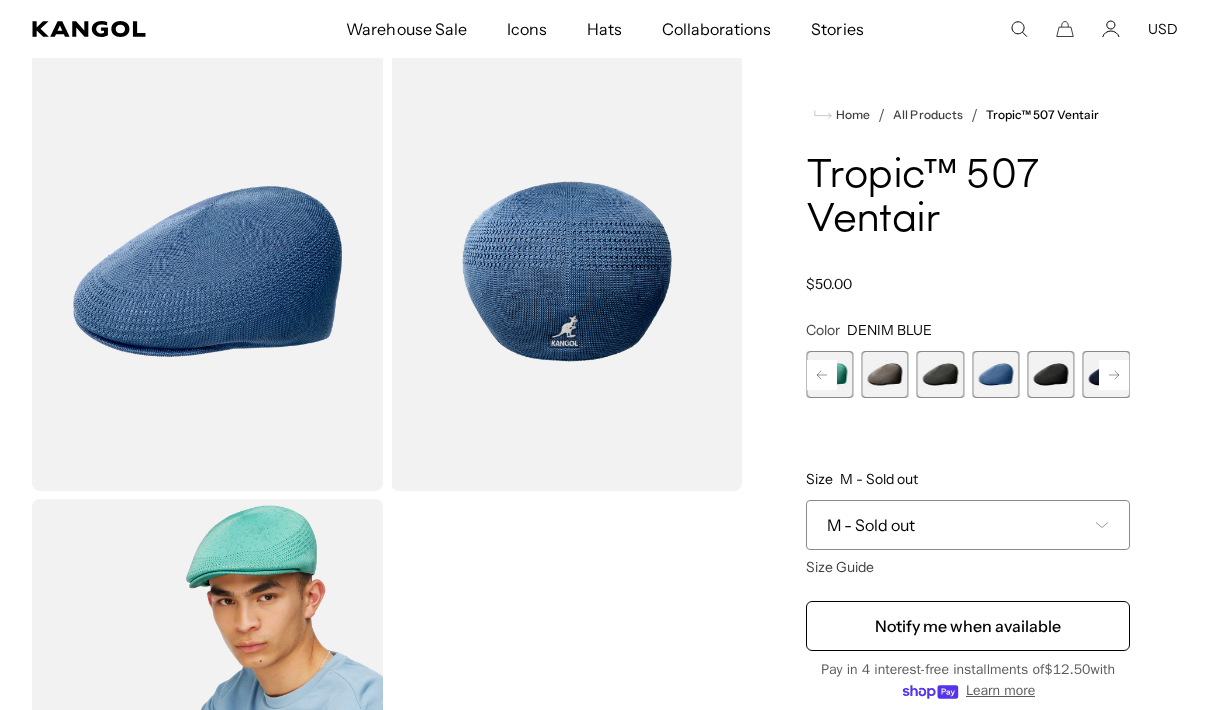 click 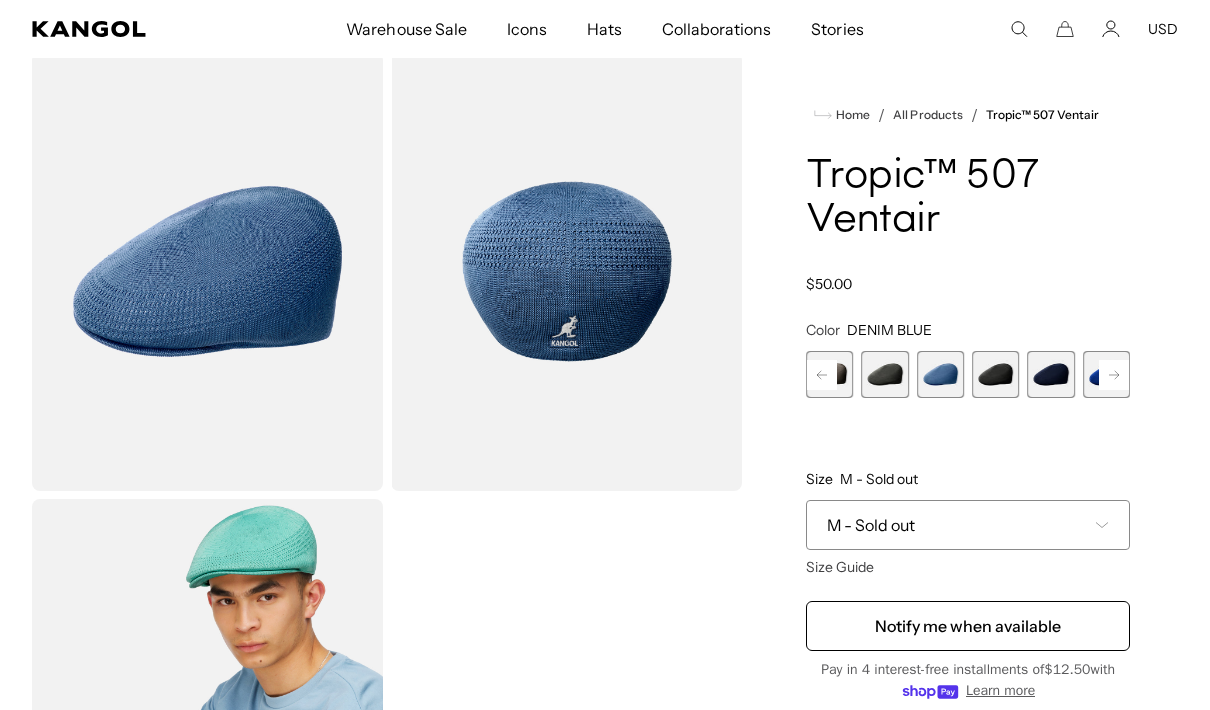 click 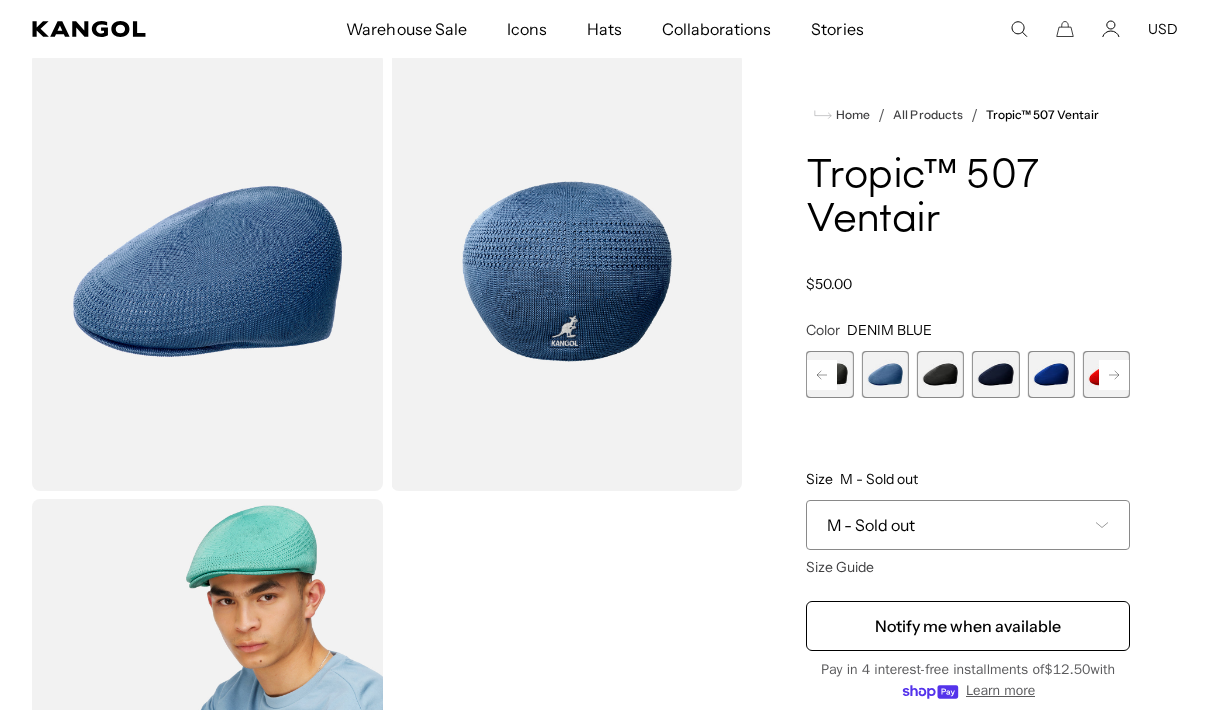 click 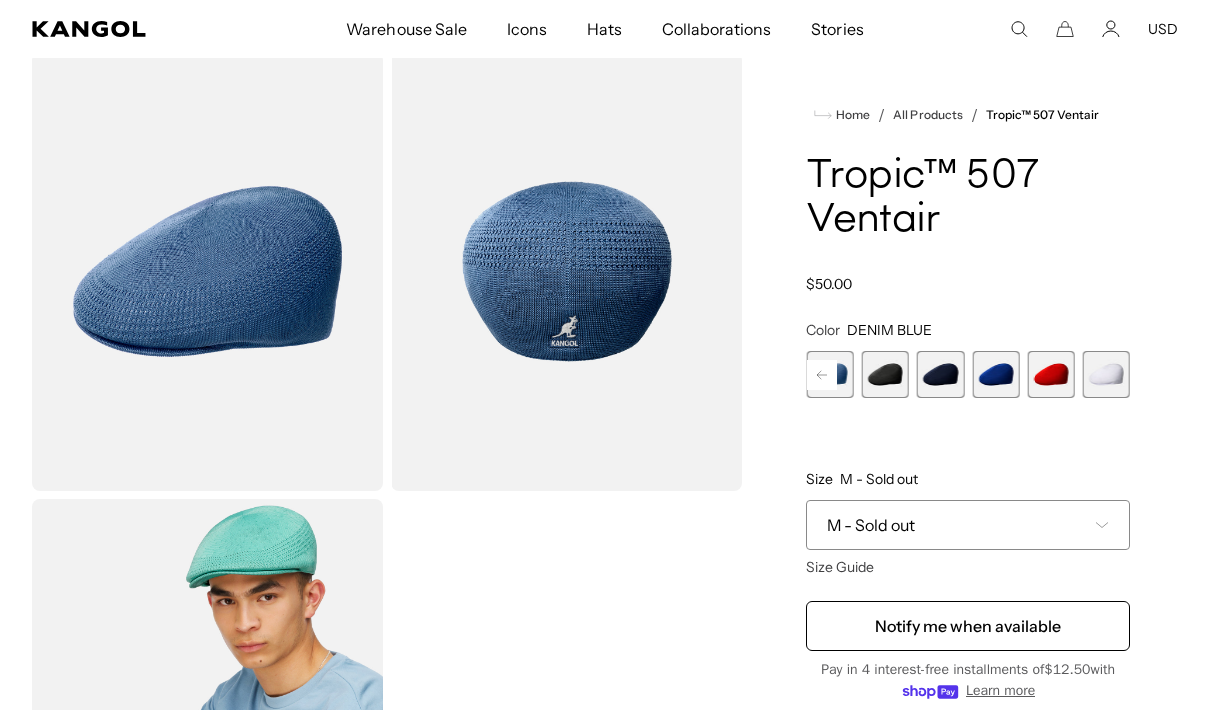 click at bounding box center [1050, 374] 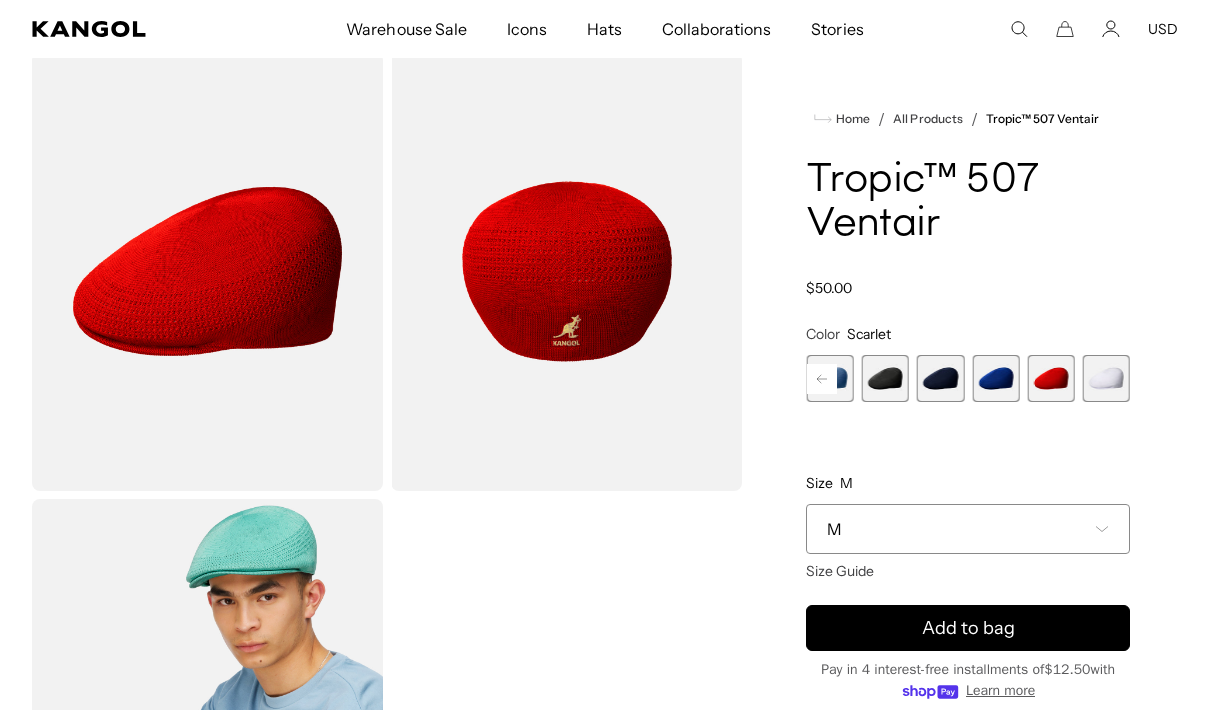 scroll, scrollTop: 0, scrollLeft: 412, axis: horizontal 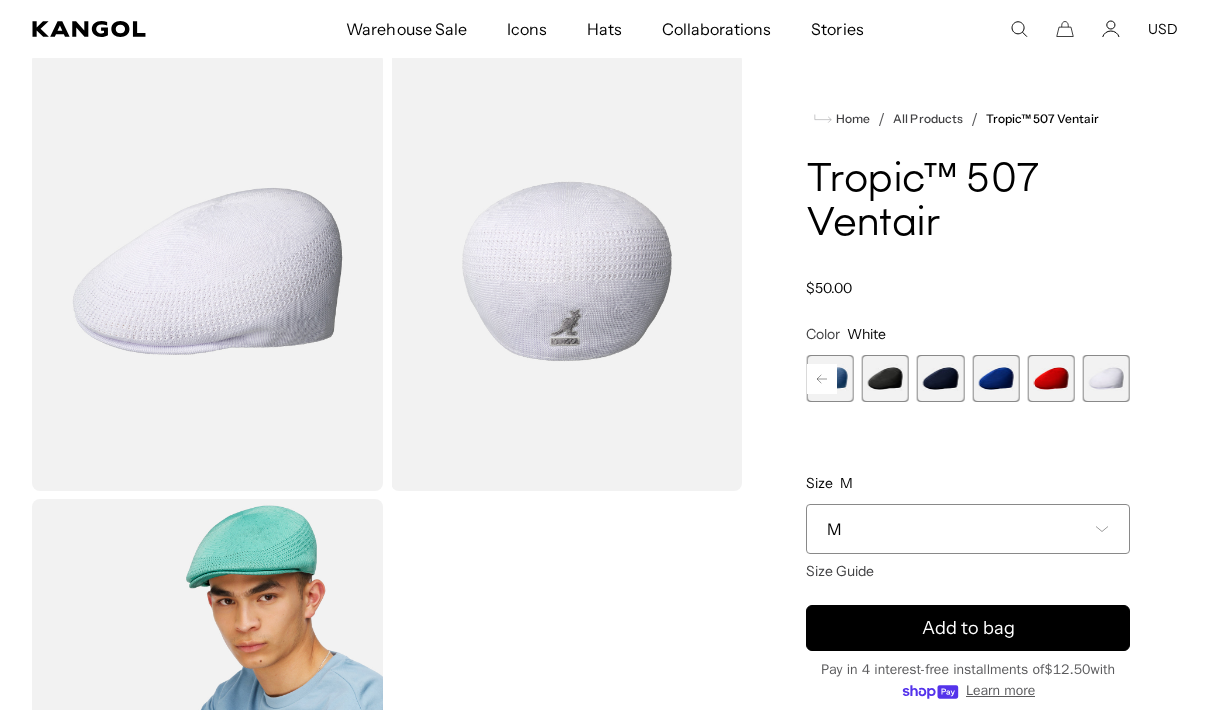click at bounding box center [940, 378] 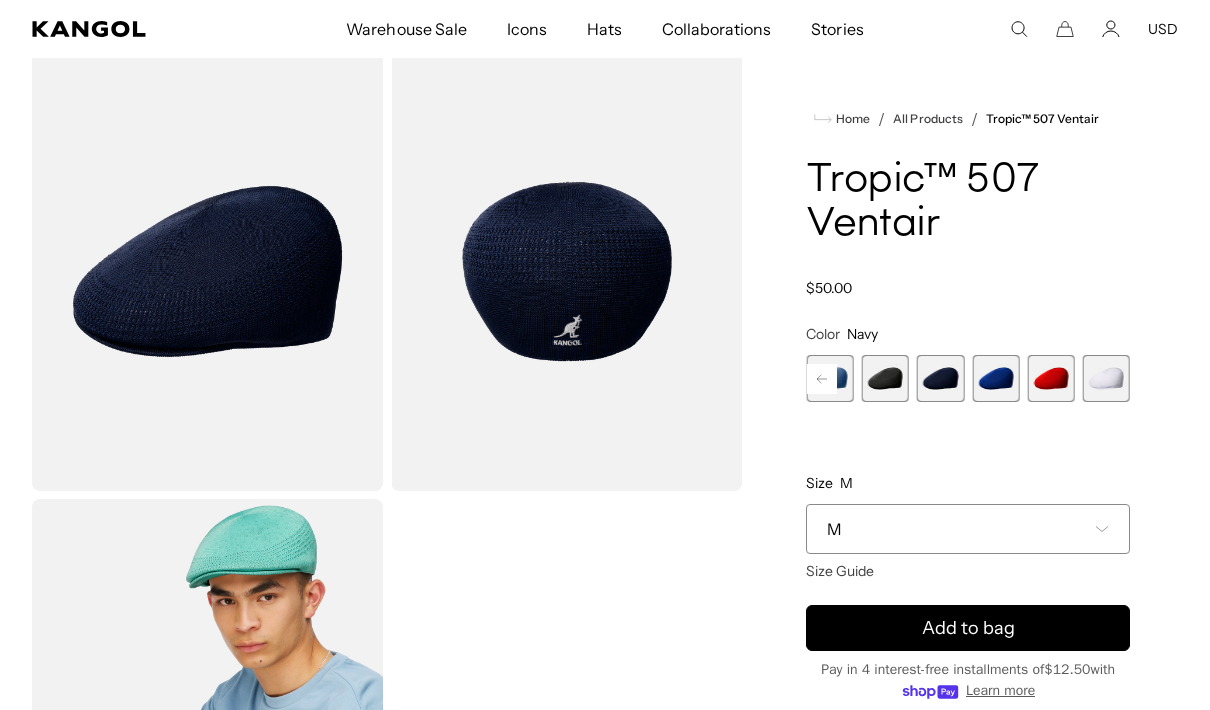 scroll, scrollTop: 0, scrollLeft: 0, axis: both 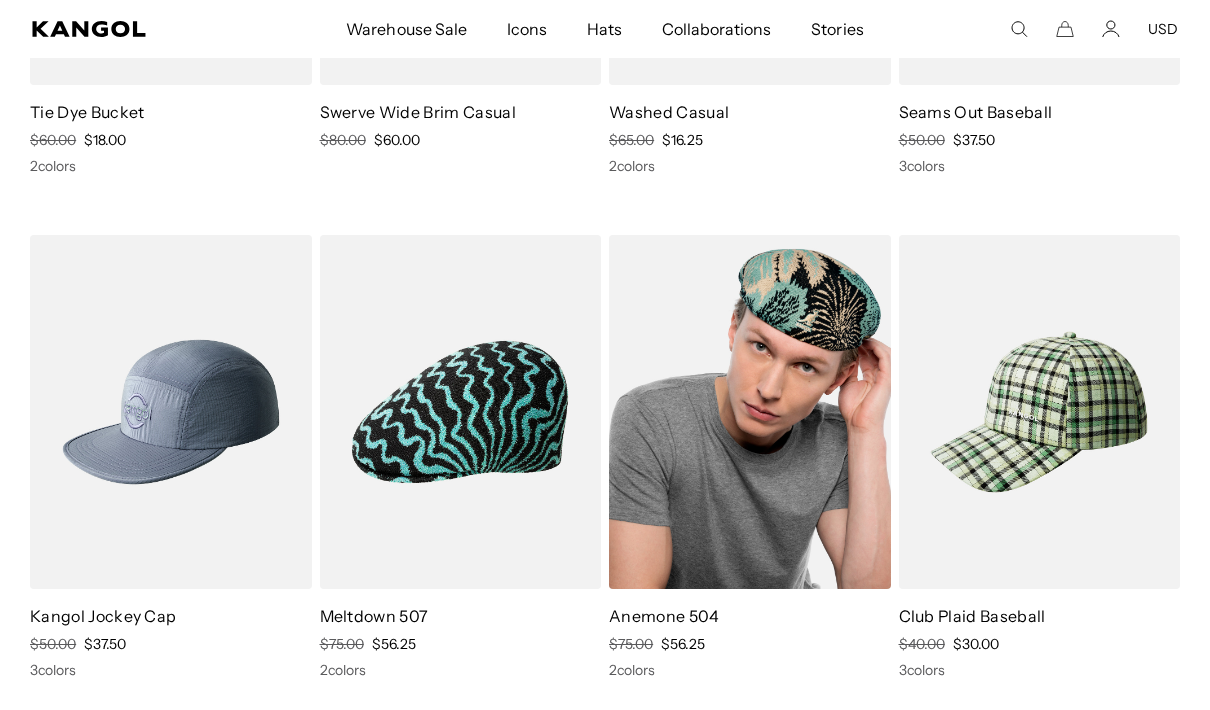 click at bounding box center [750, 411] 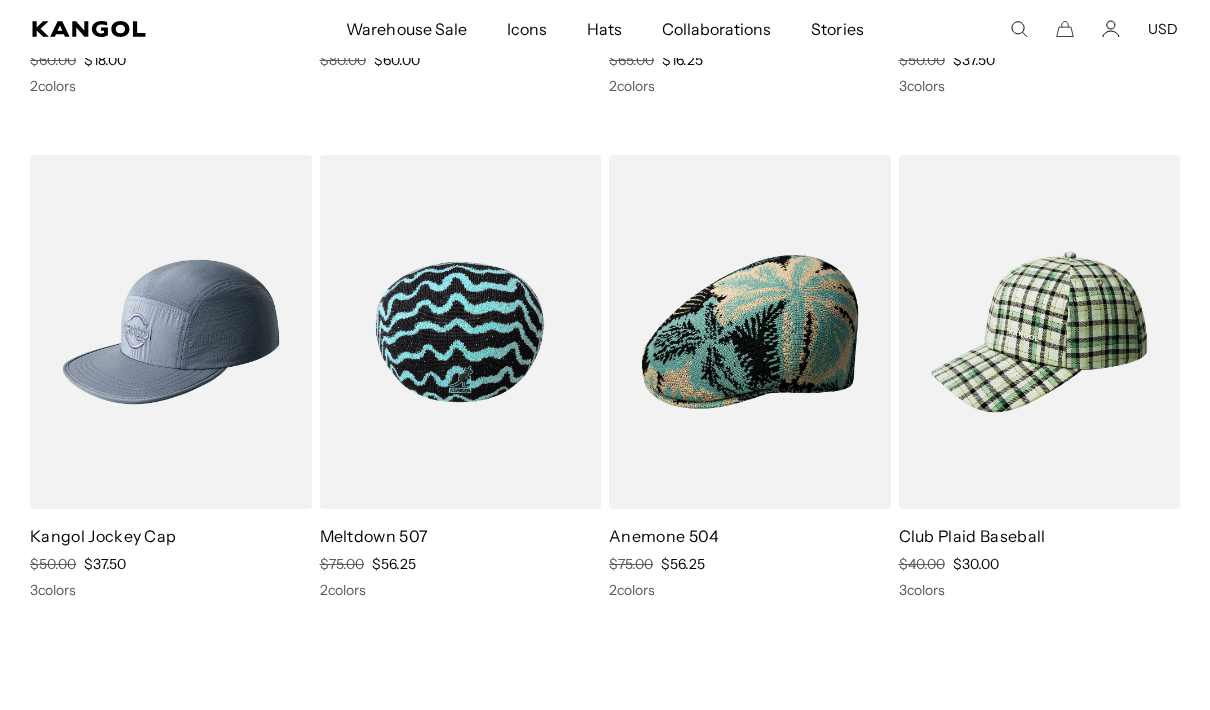scroll 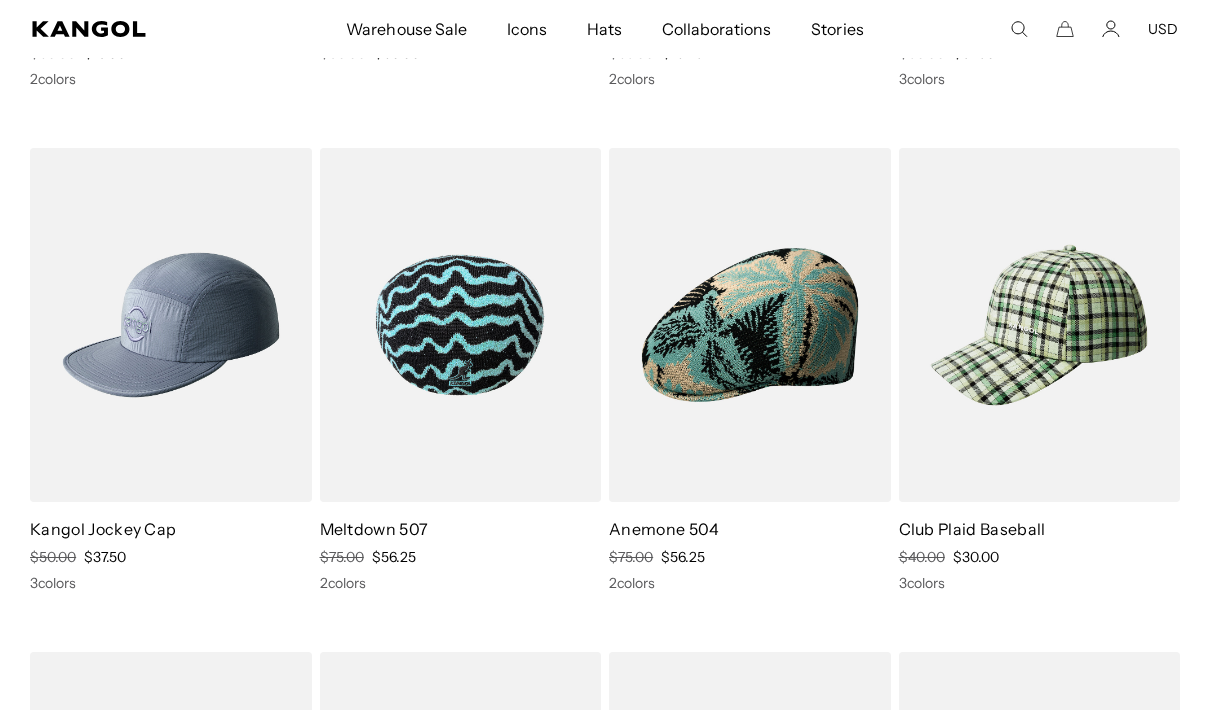 click at bounding box center (461, 324) 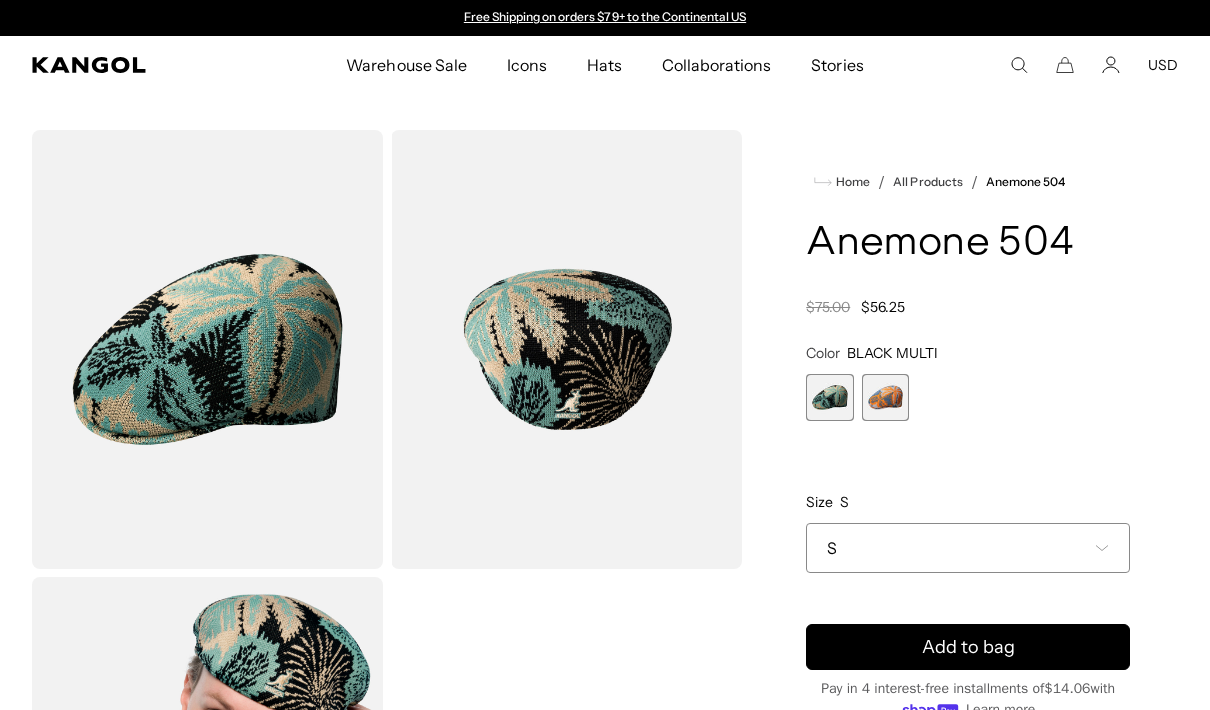 scroll, scrollTop: 0, scrollLeft: 0, axis: both 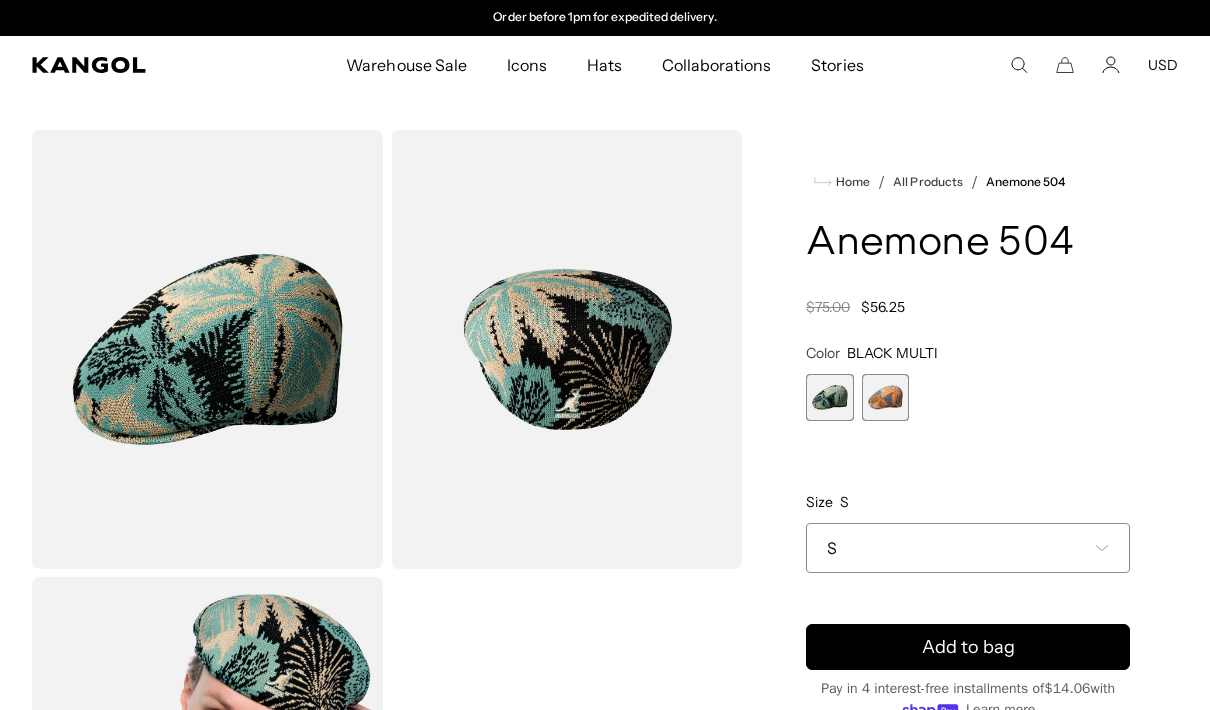 click on "Loading...
Home
/
All Products
/
Anemone 504
Anemone 504
Regular price
$56.25" at bounding box center [605, 573] 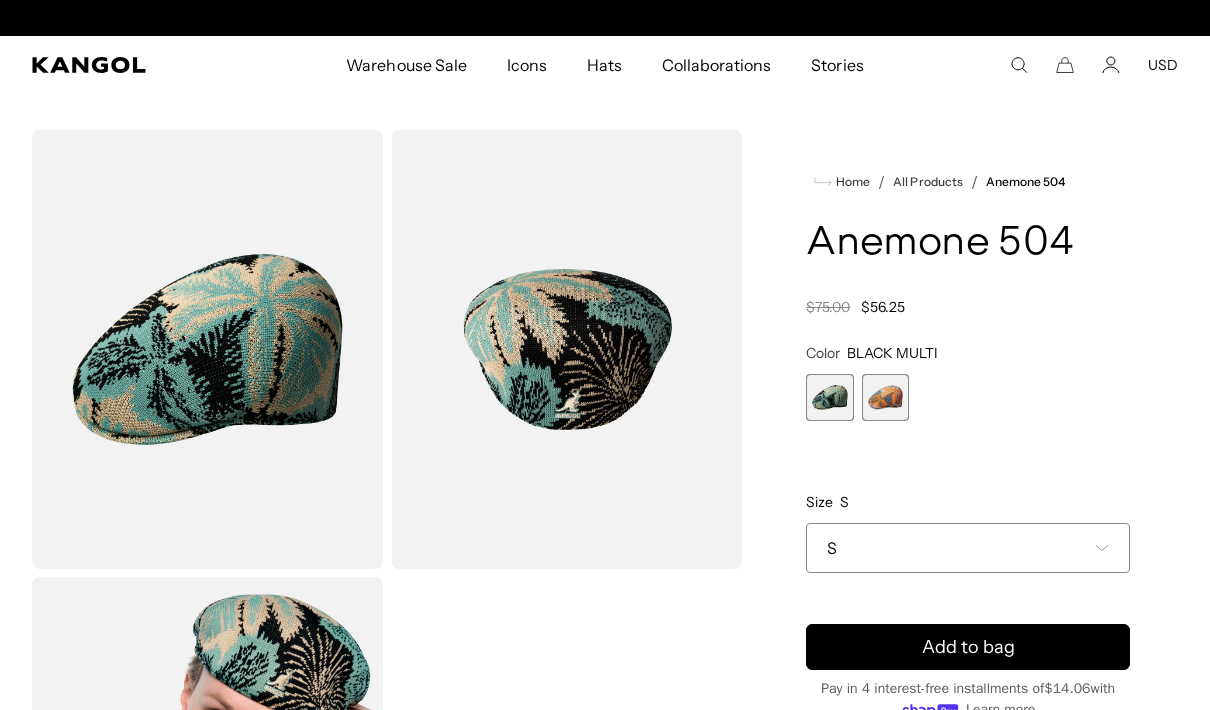 scroll, scrollTop: 0, scrollLeft: 0, axis: both 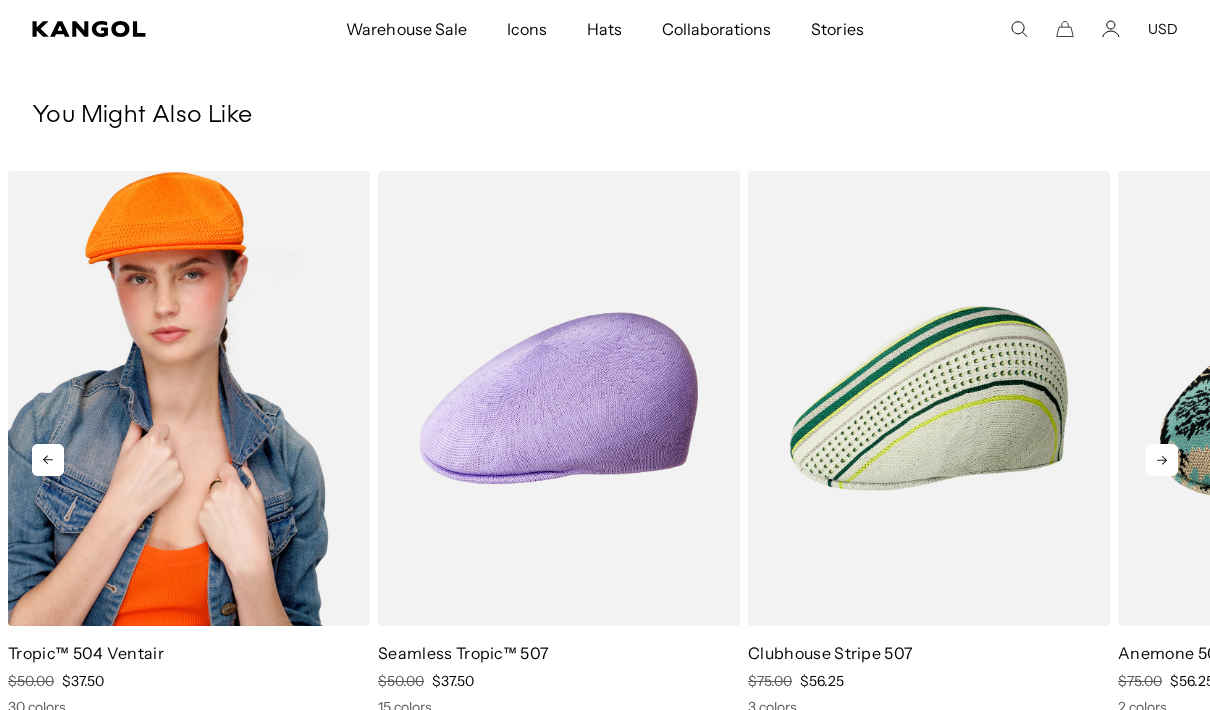 click at bounding box center (189, 398) 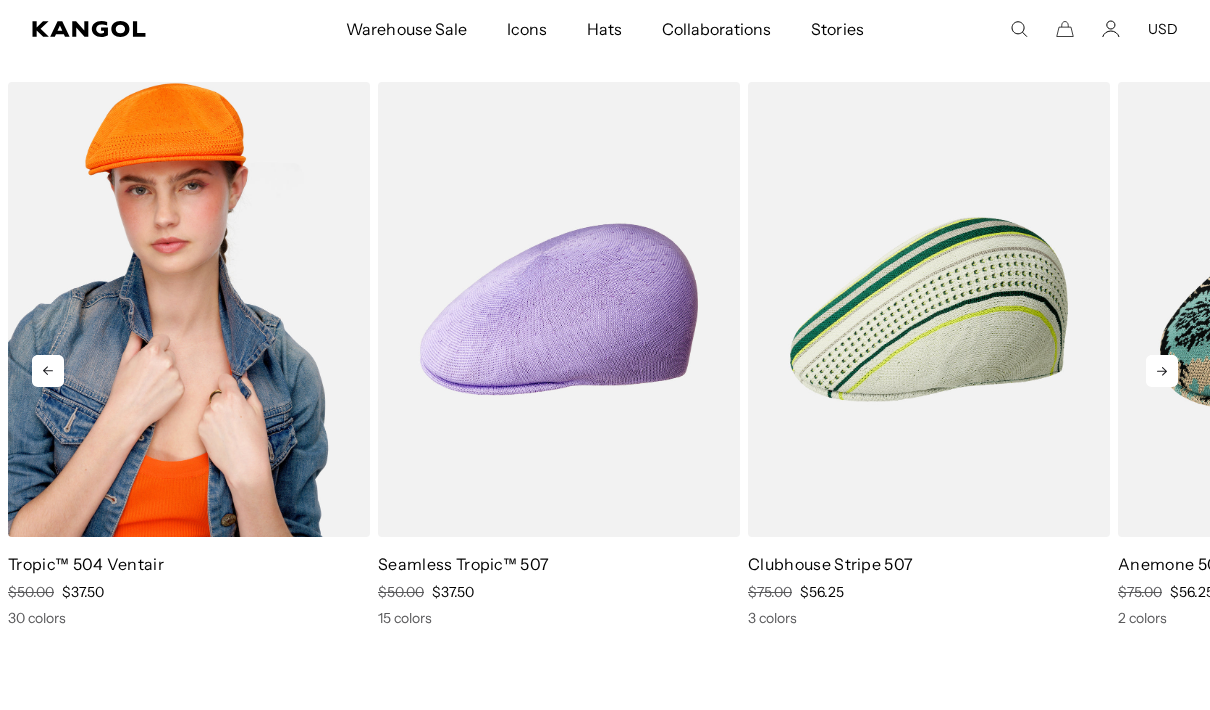 scroll, scrollTop: 1008, scrollLeft: 0, axis: vertical 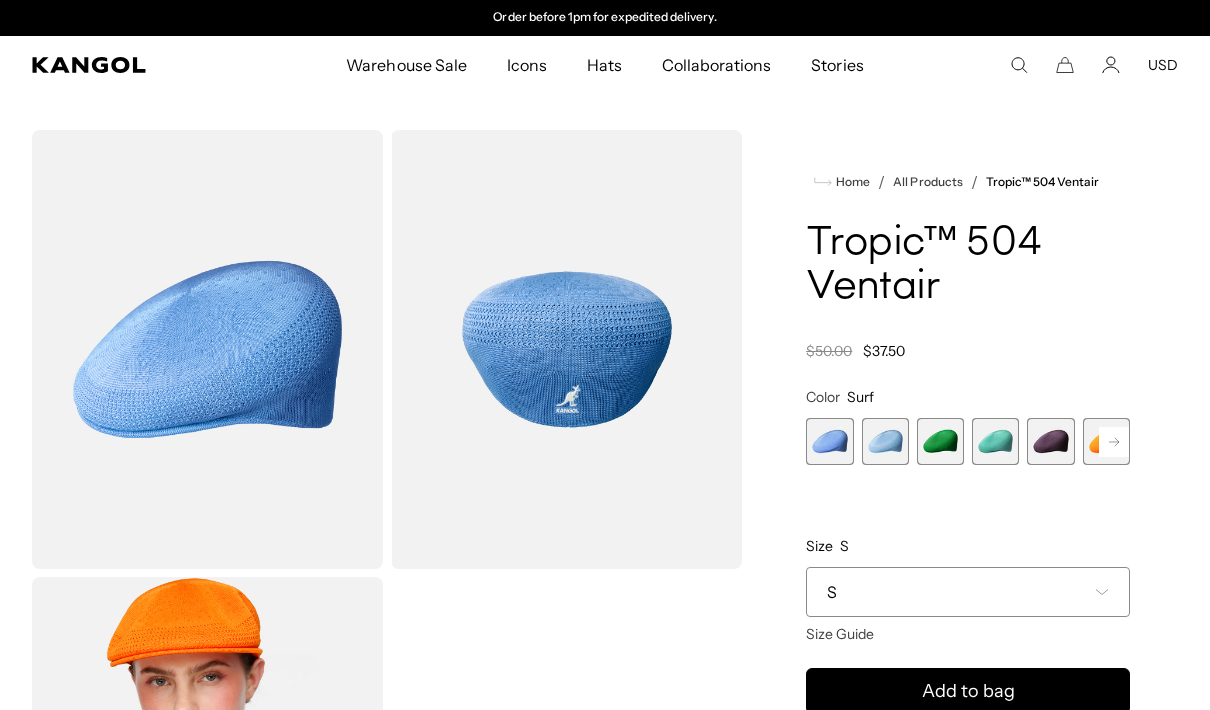 click at bounding box center [885, 441] 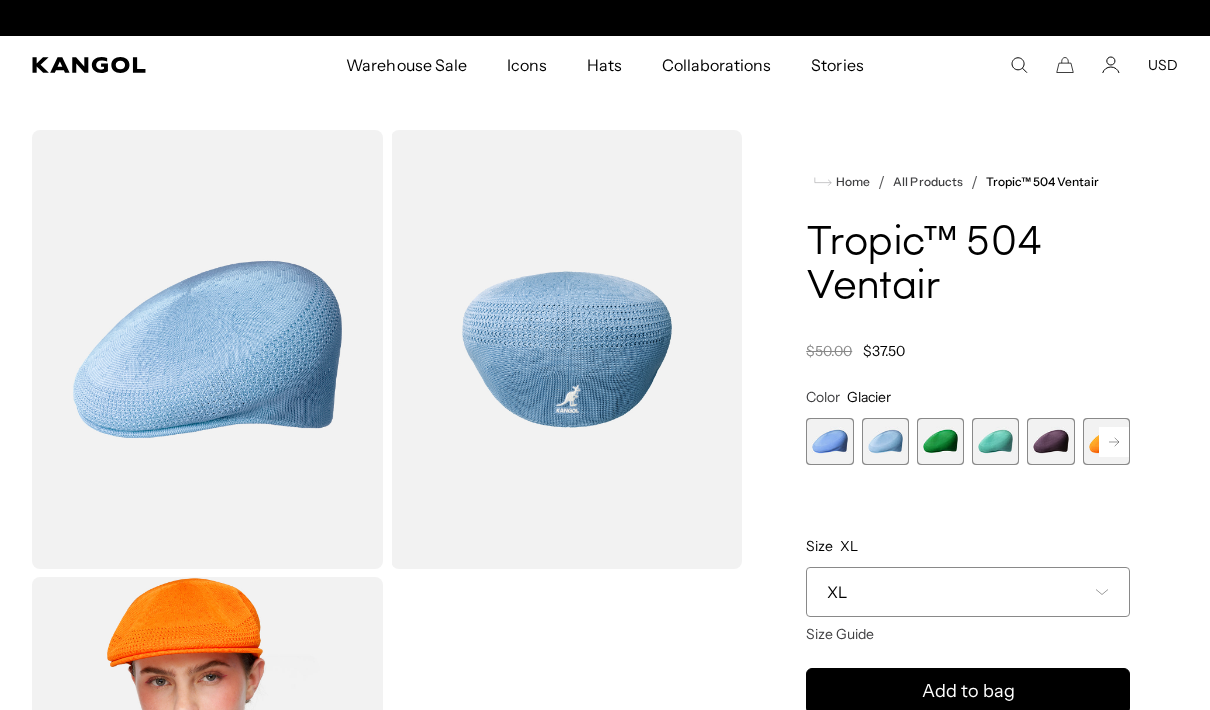 scroll, scrollTop: 0, scrollLeft: 0, axis: both 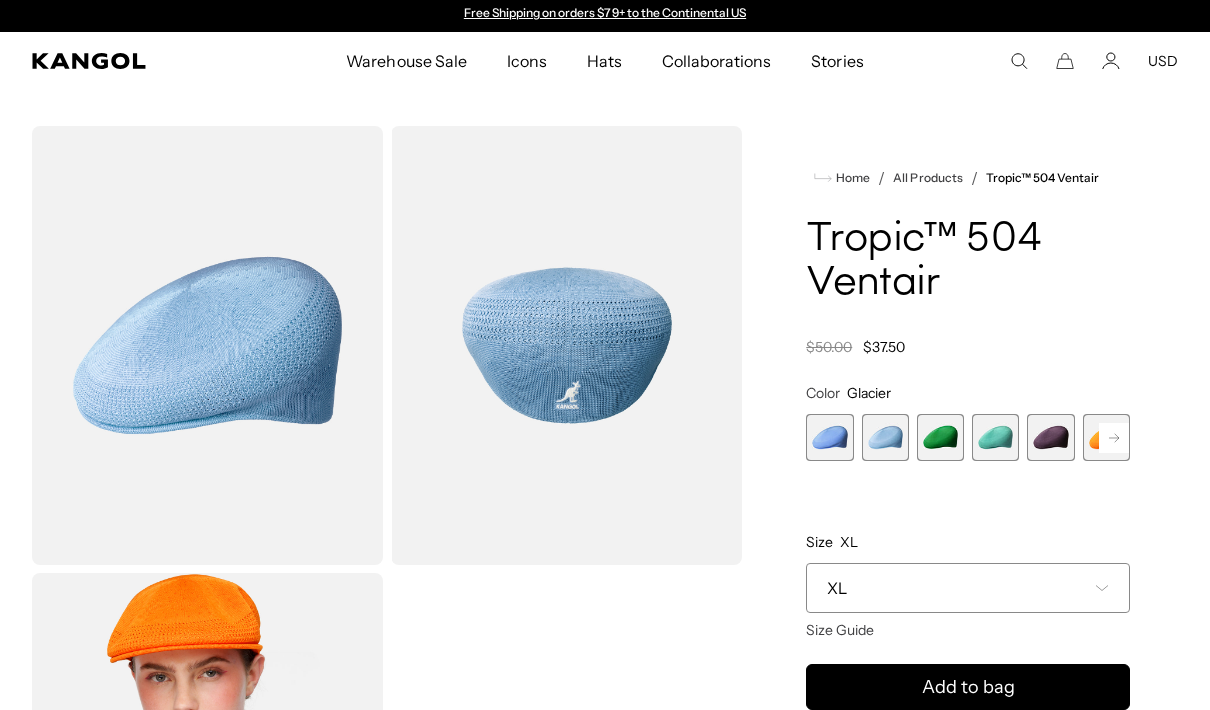 click on "XL" at bounding box center [968, 588] 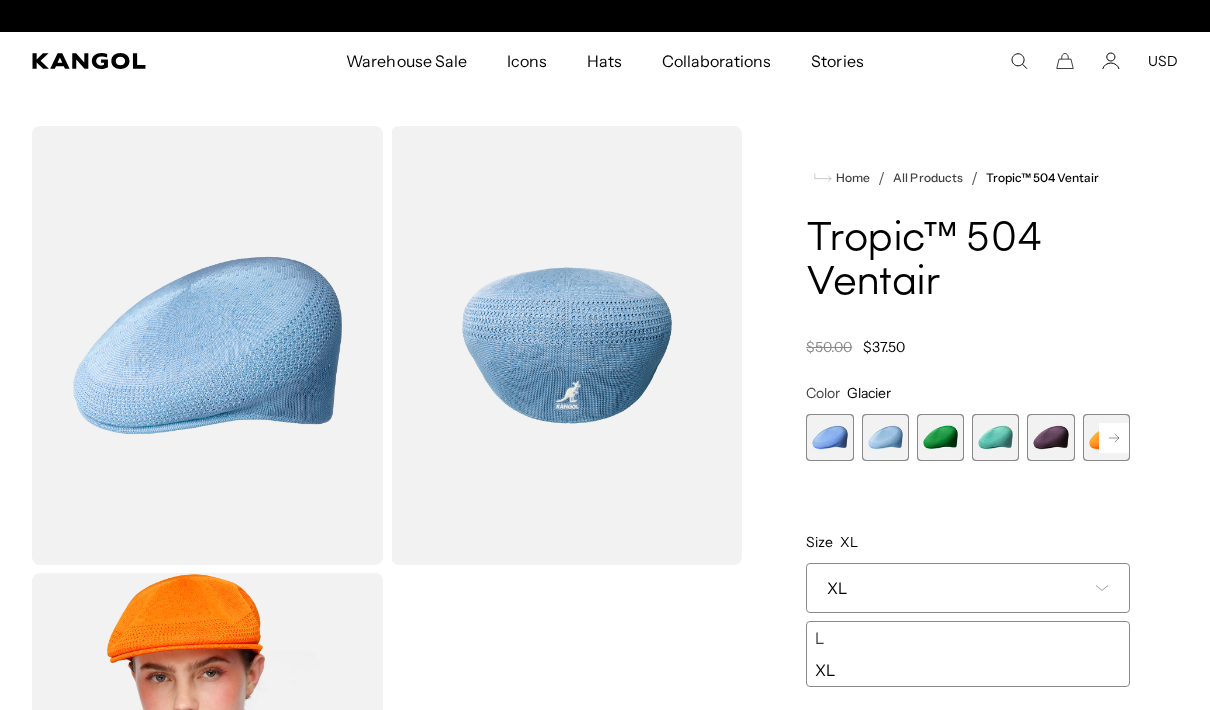 scroll, scrollTop: 0, scrollLeft: 0, axis: both 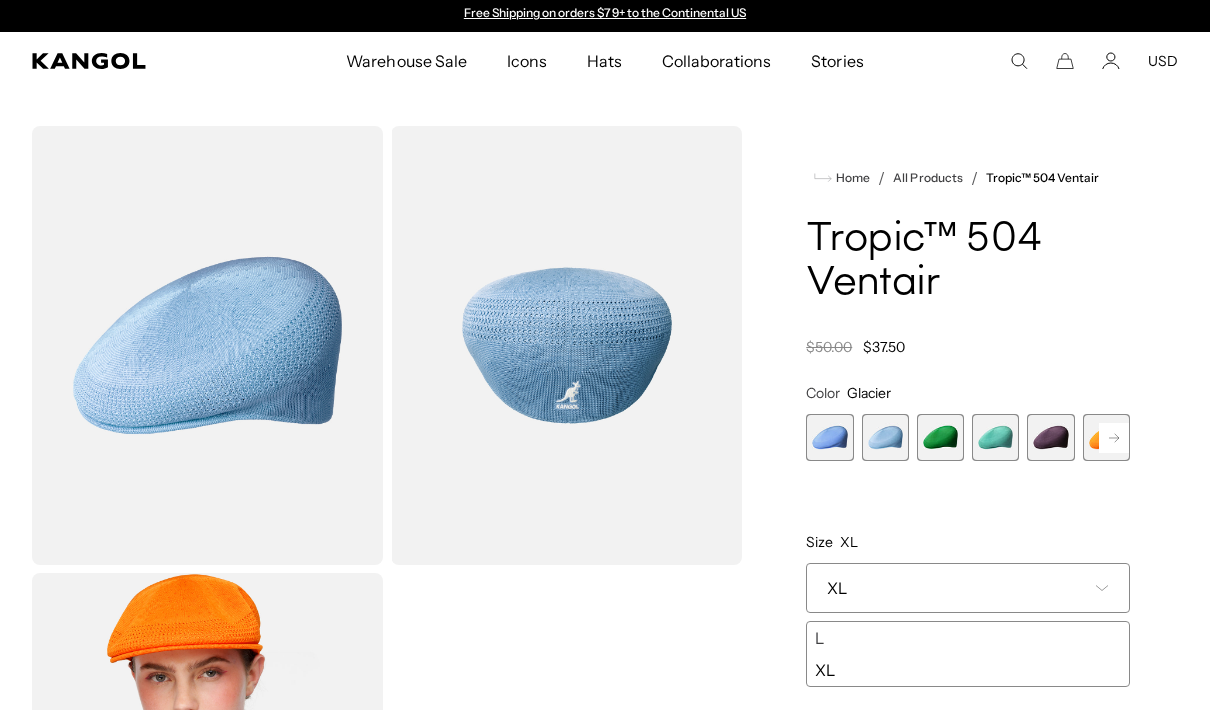 click on "XL" at bounding box center (968, 588) 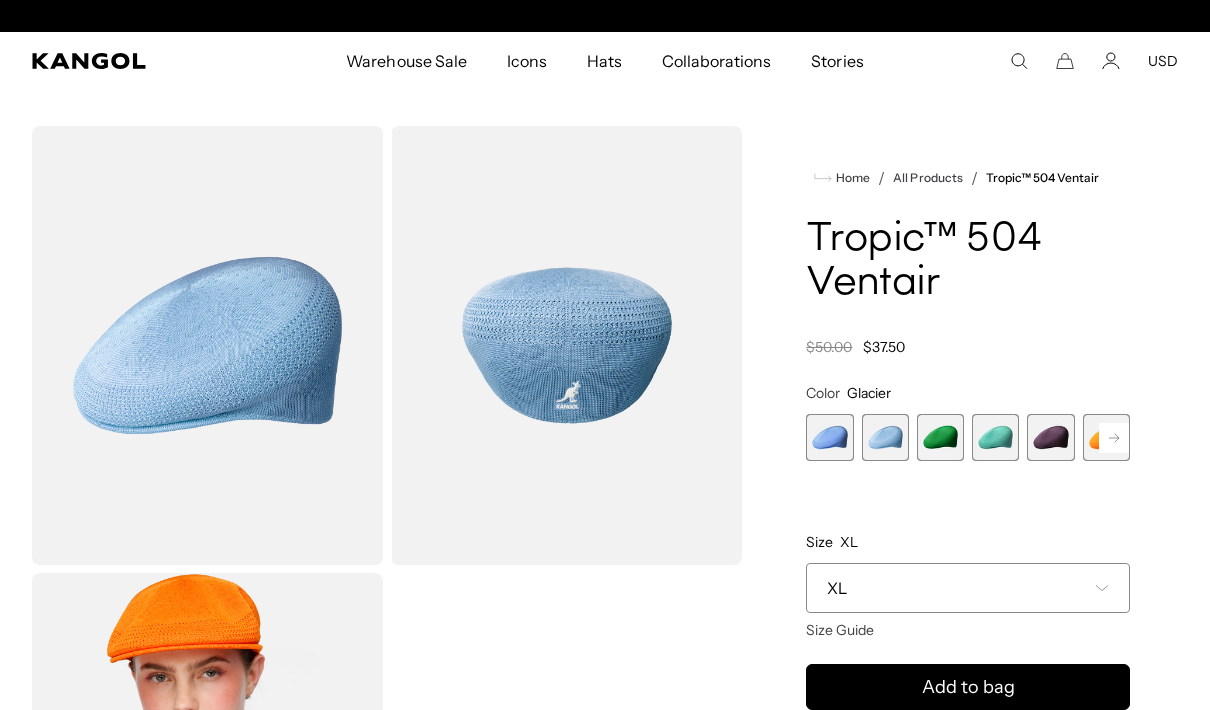 scroll, scrollTop: 0, scrollLeft: 412, axis: horizontal 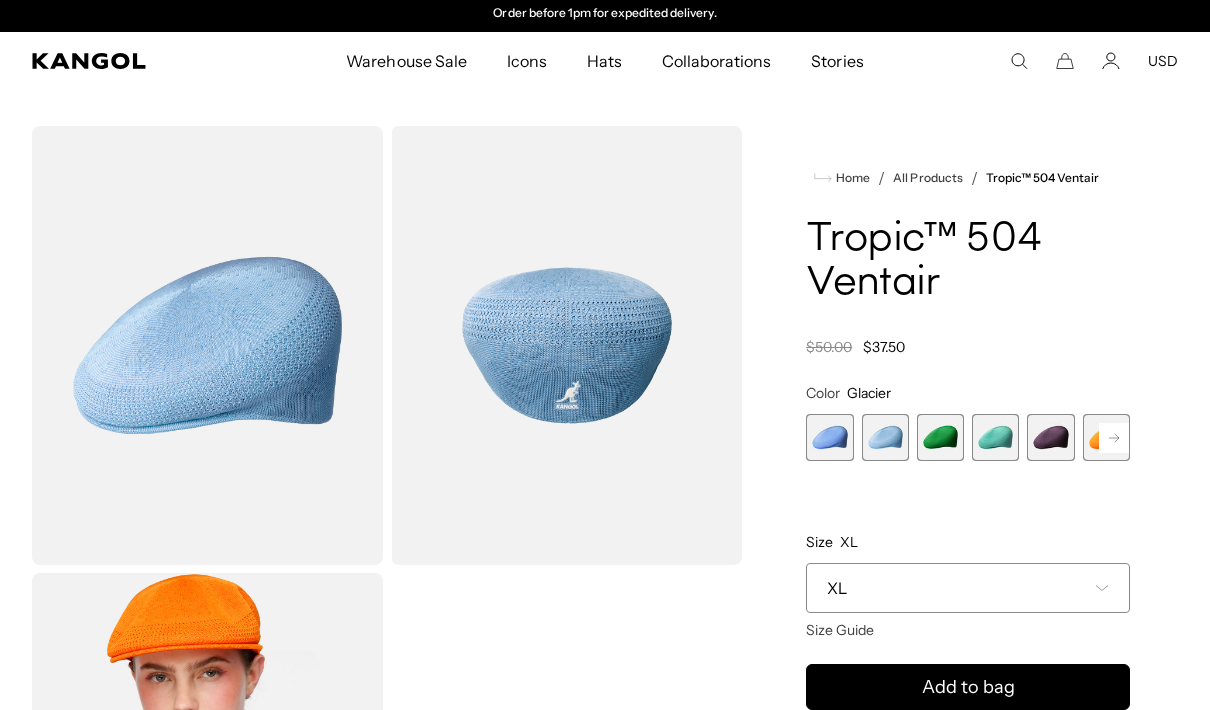 click on "XL" at bounding box center (968, 588) 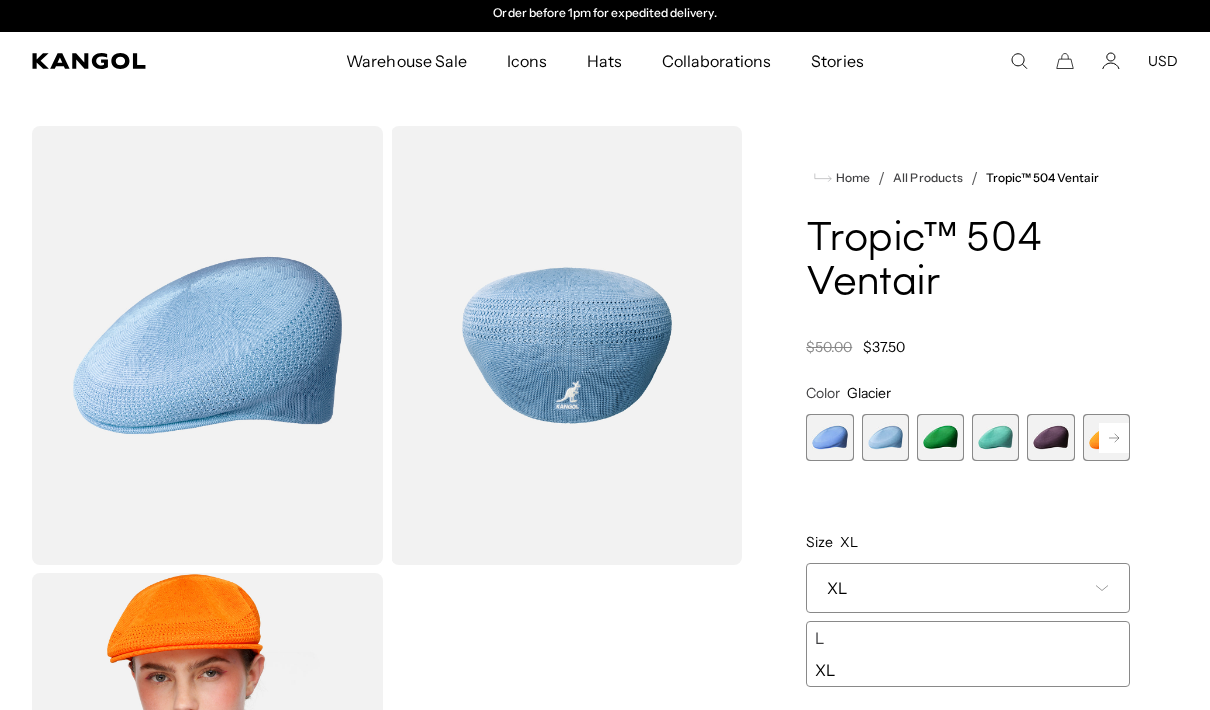 scroll, scrollTop: 0, scrollLeft: 0, axis: both 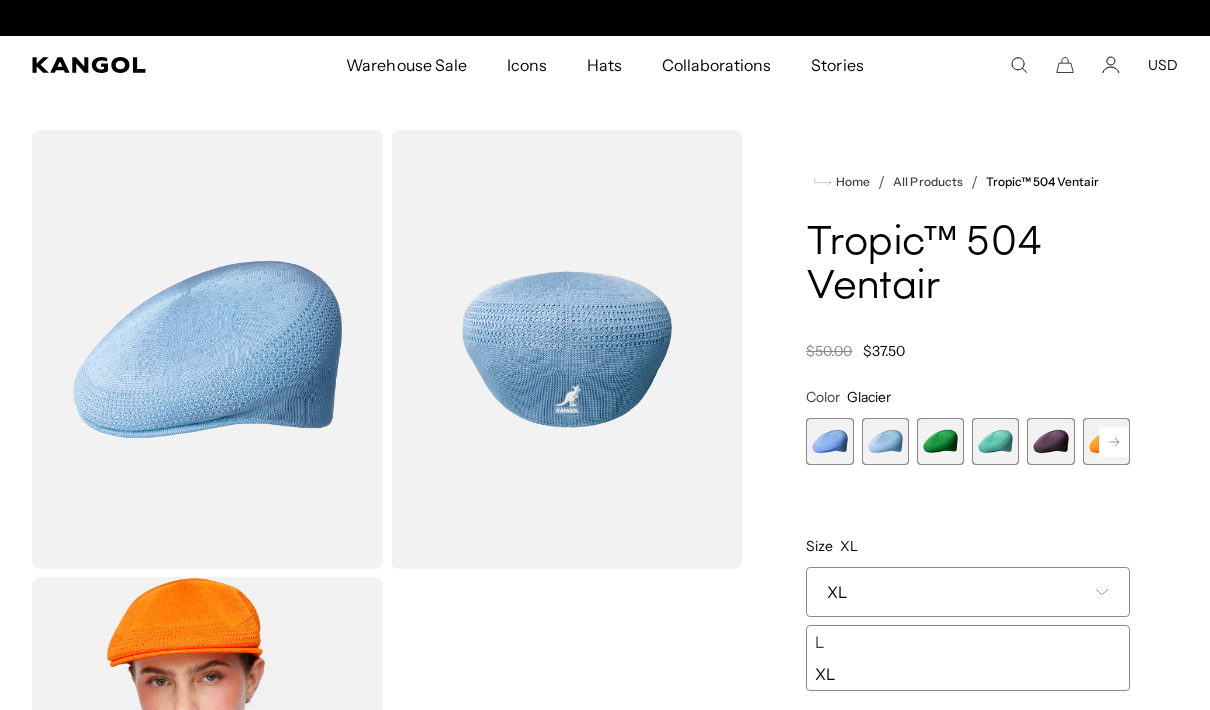 click at bounding box center [885, 441] 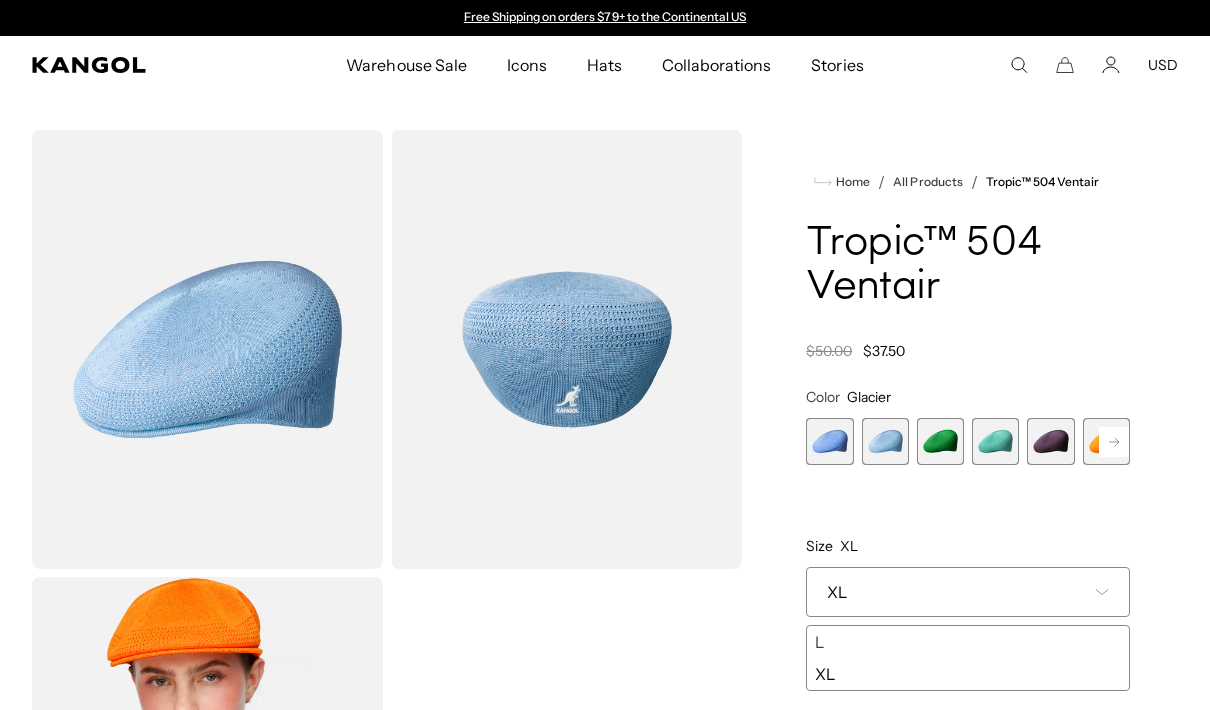 click at bounding box center (829, 441) 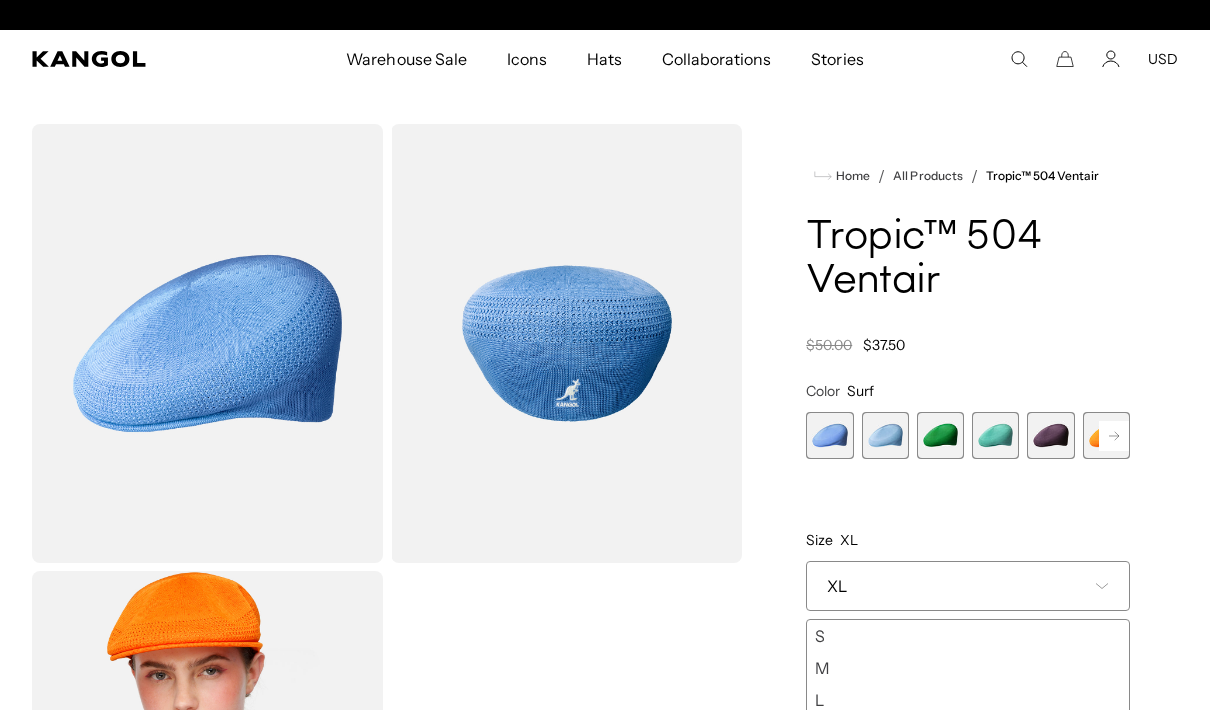 scroll, scrollTop: 7, scrollLeft: 0, axis: vertical 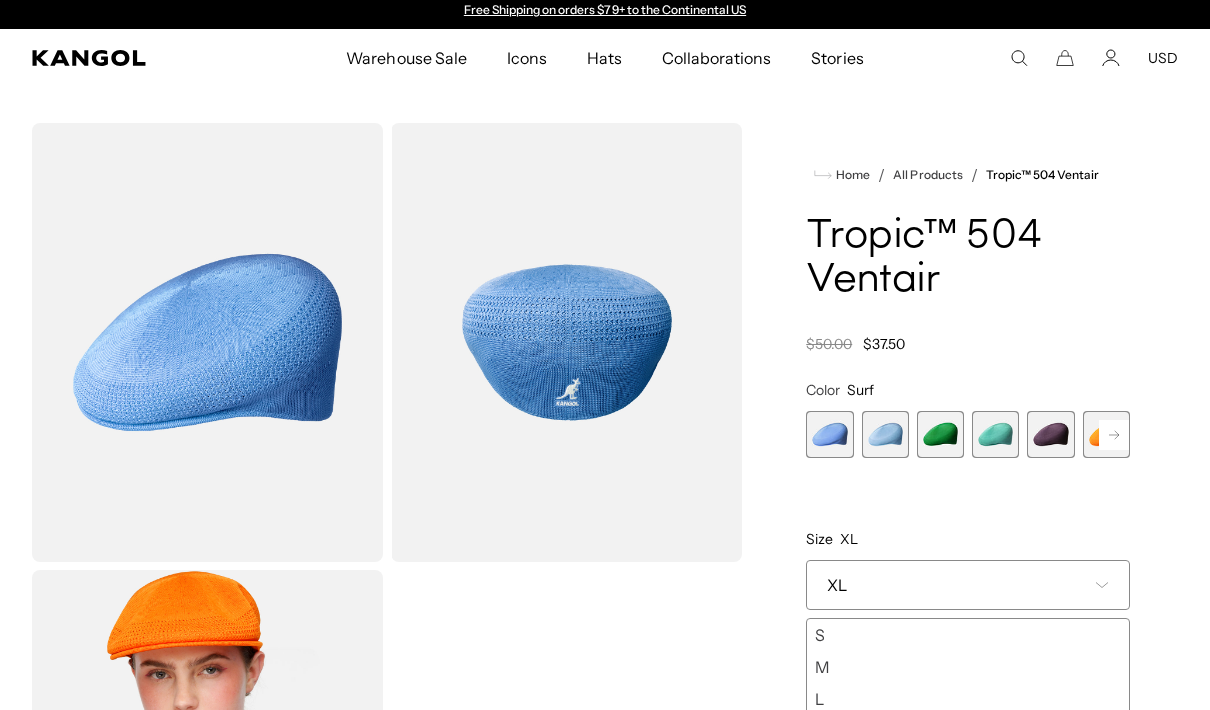 drag, startPoint x: 892, startPoint y: 664, endPoint x: 892, endPoint y: 584, distance: 80 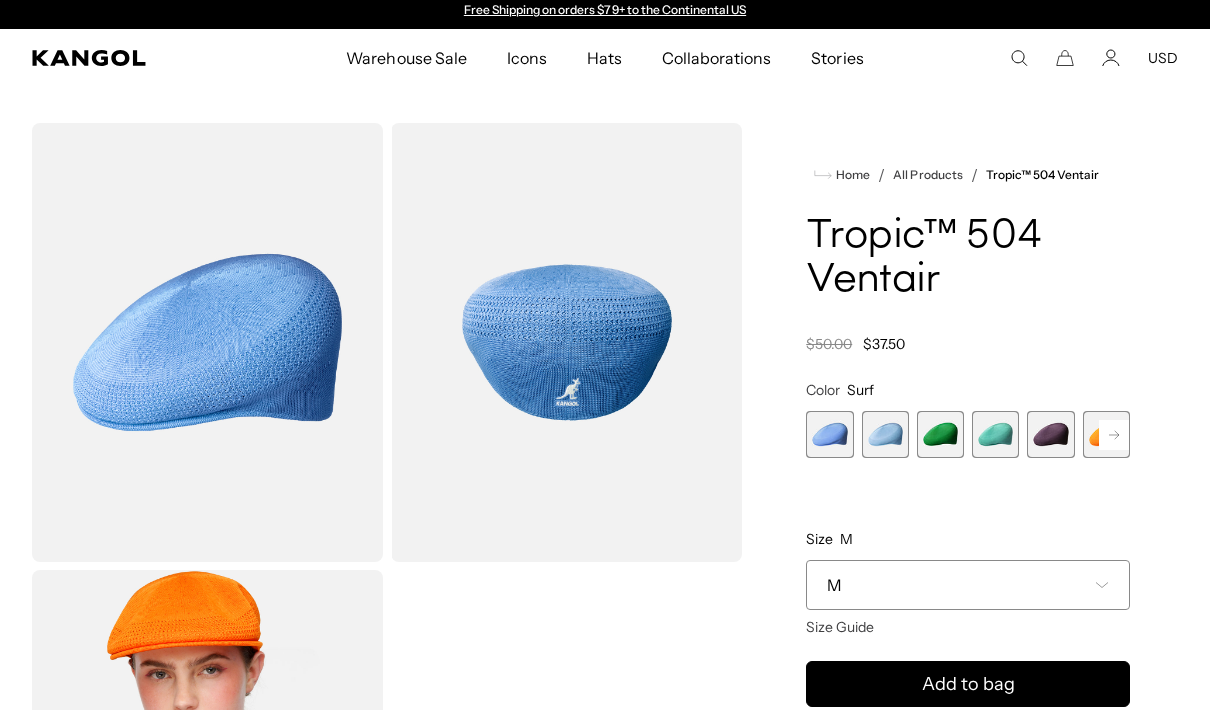 scroll, scrollTop: 87, scrollLeft: 0, axis: vertical 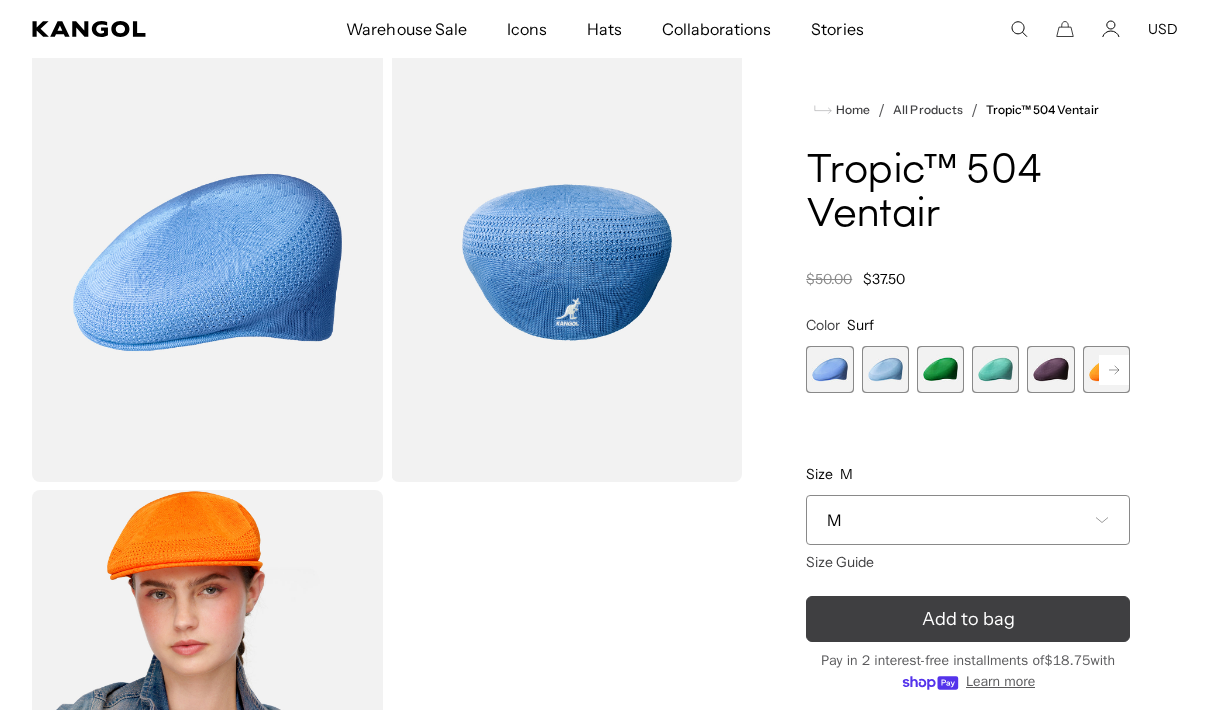 click on "Add to bag" at bounding box center (968, 618) 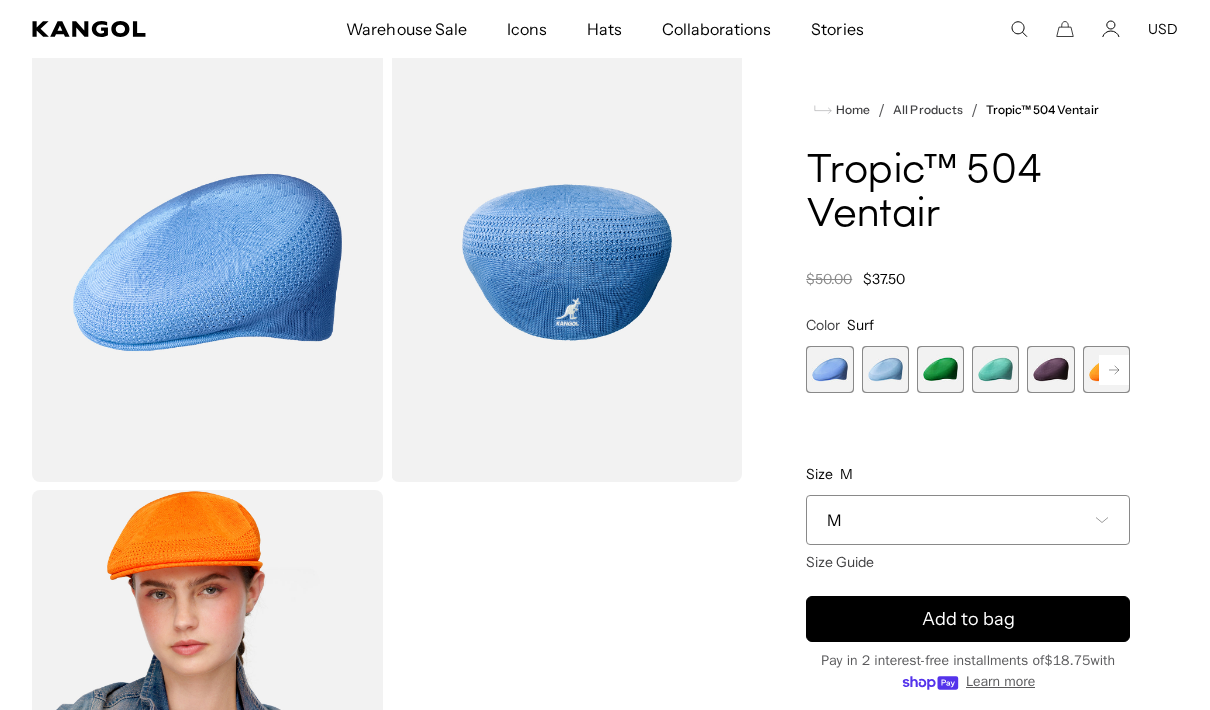 scroll, scrollTop: 0, scrollLeft: 412, axis: horizontal 